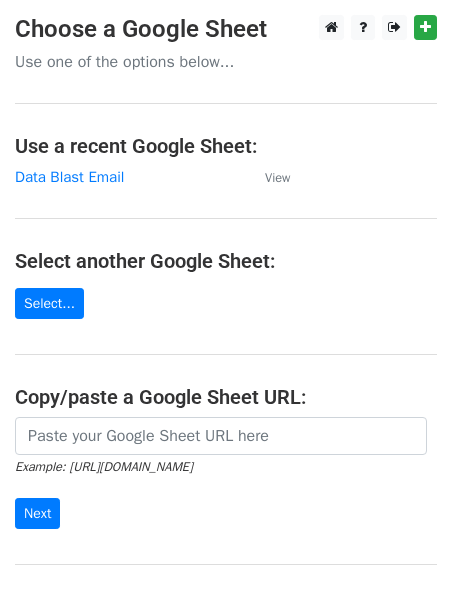 scroll, scrollTop: 0, scrollLeft: 0, axis: both 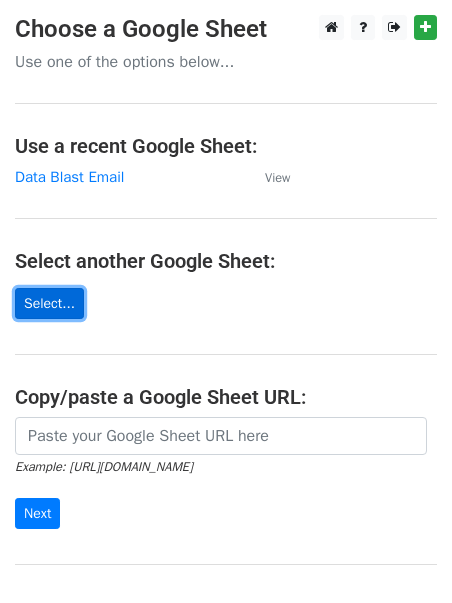 click on "Select..." at bounding box center (49, 303) 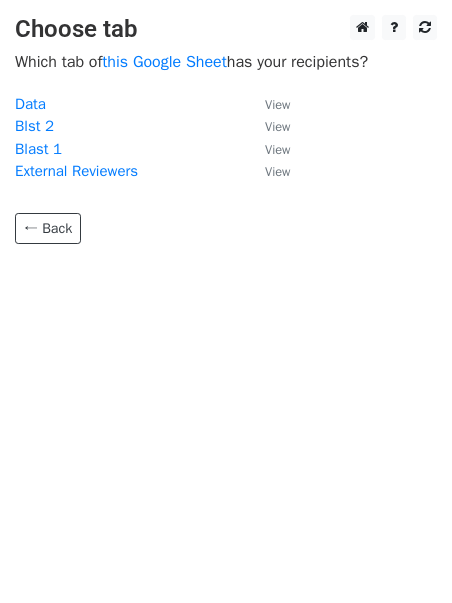 scroll, scrollTop: 0, scrollLeft: 0, axis: both 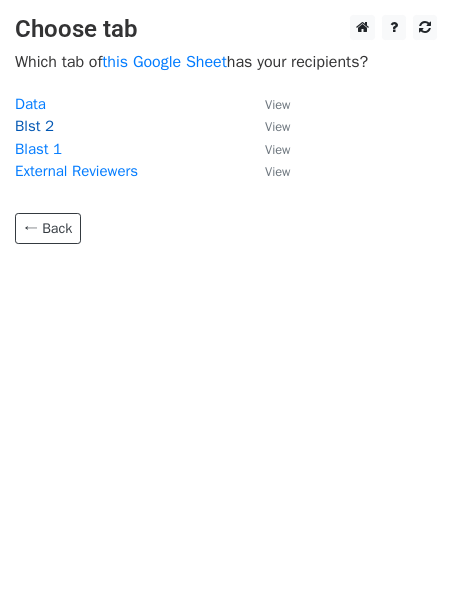click on "Blst 2" at bounding box center (34, 126) 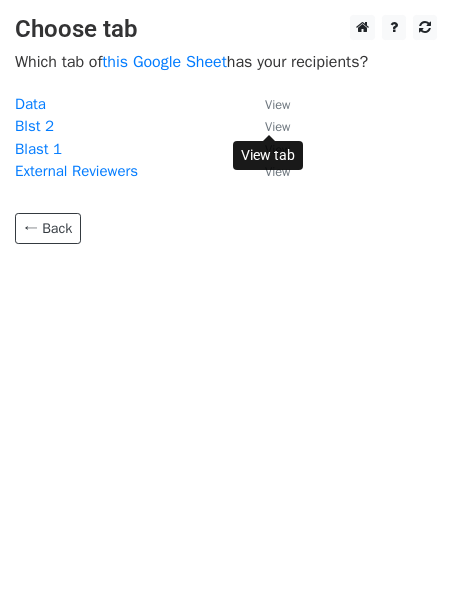 click on "View" at bounding box center (277, 127) 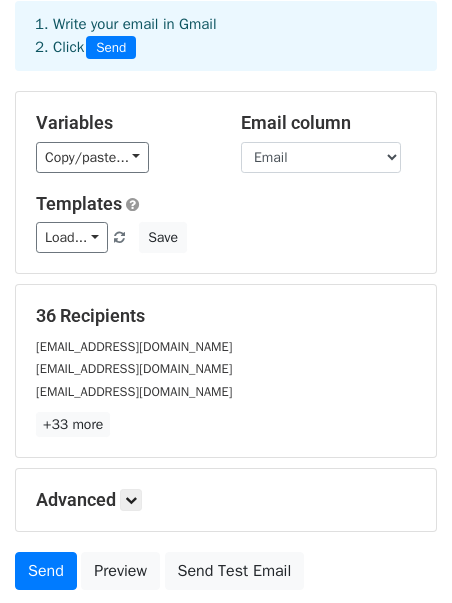 scroll, scrollTop: 253, scrollLeft: 0, axis: vertical 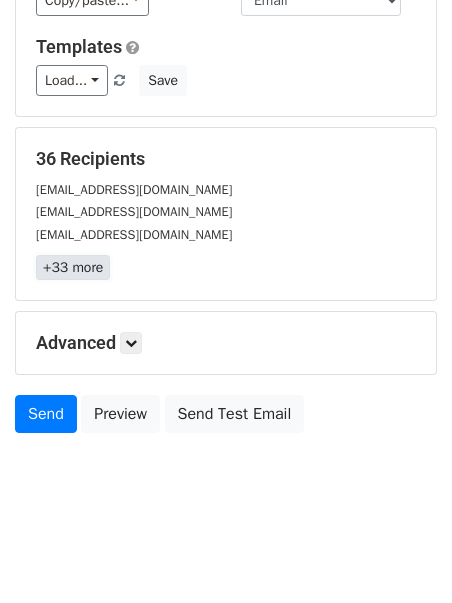 click on "+33 more" at bounding box center (73, 267) 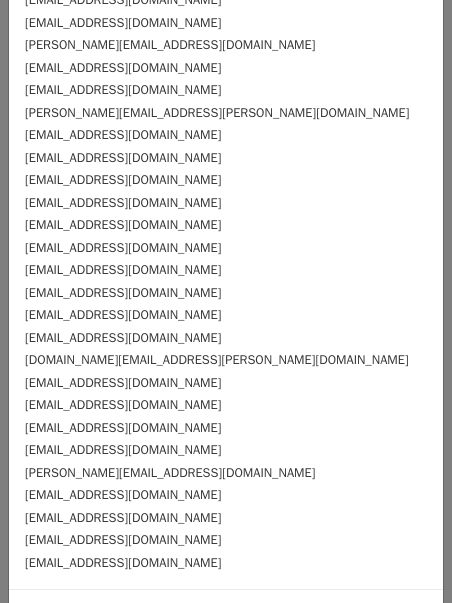 scroll, scrollTop: 388, scrollLeft: 0, axis: vertical 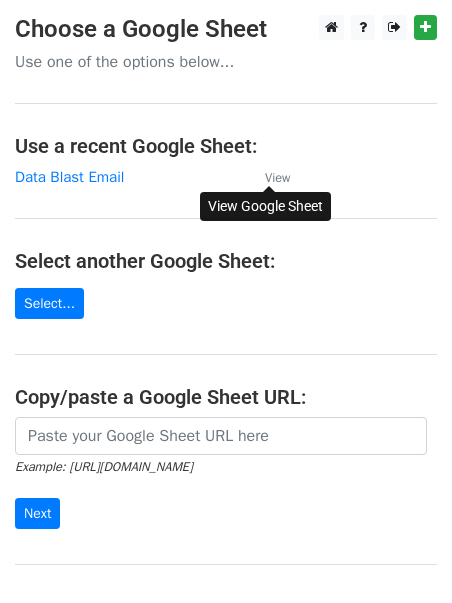 click on "View" at bounding box center (277, 178) 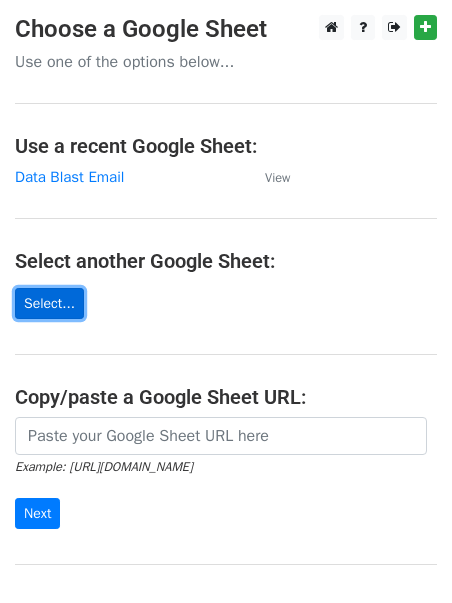 click on "Select..." at bounding box center (49, 303) 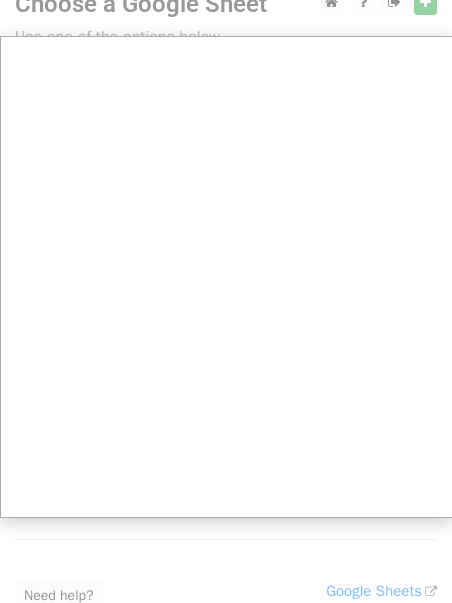 scroll, scrollTop: 30, scrollLeft: 0, axis: vertical 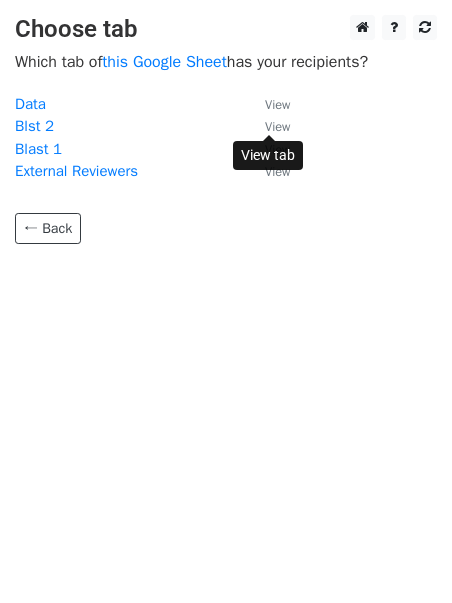 click on "View" at bounding box center (277, 127) 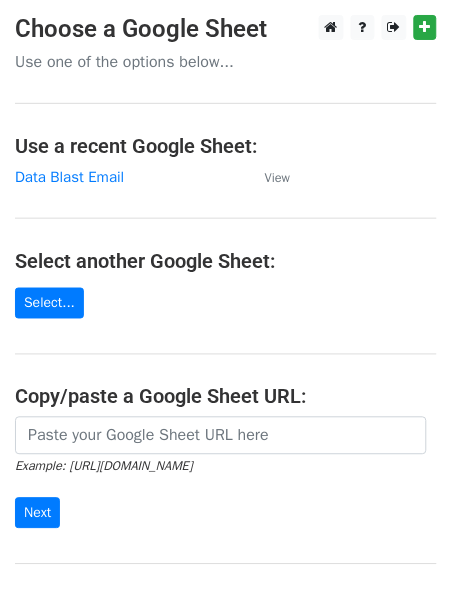 scroll, scrollTop: 0, scrollLeft: 0, axis: both 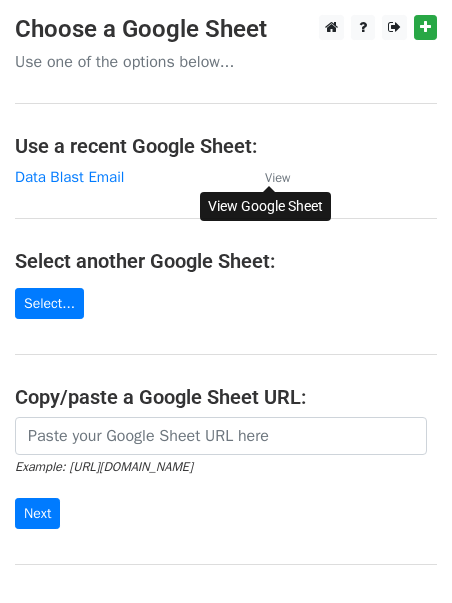 click on "View" at bounding box center [277, 178] 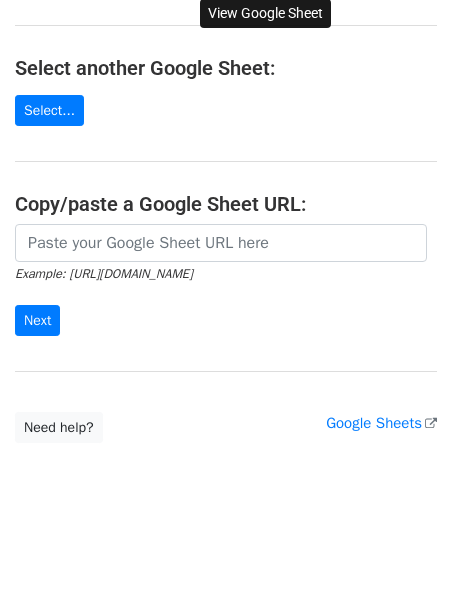 scroll, scrollTop: 0, scrollLeft: 0, axis: both 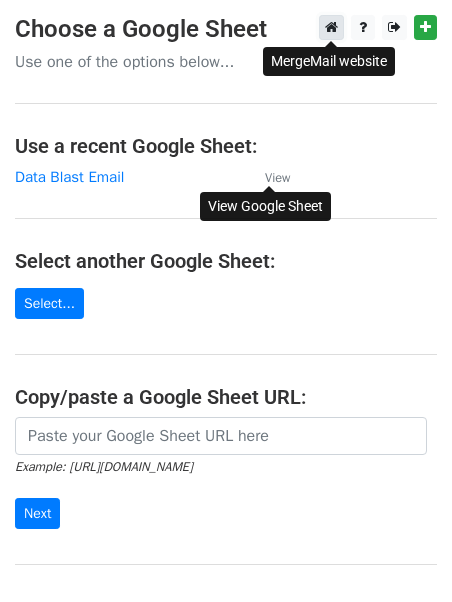 click at bounding box center (331, 27) 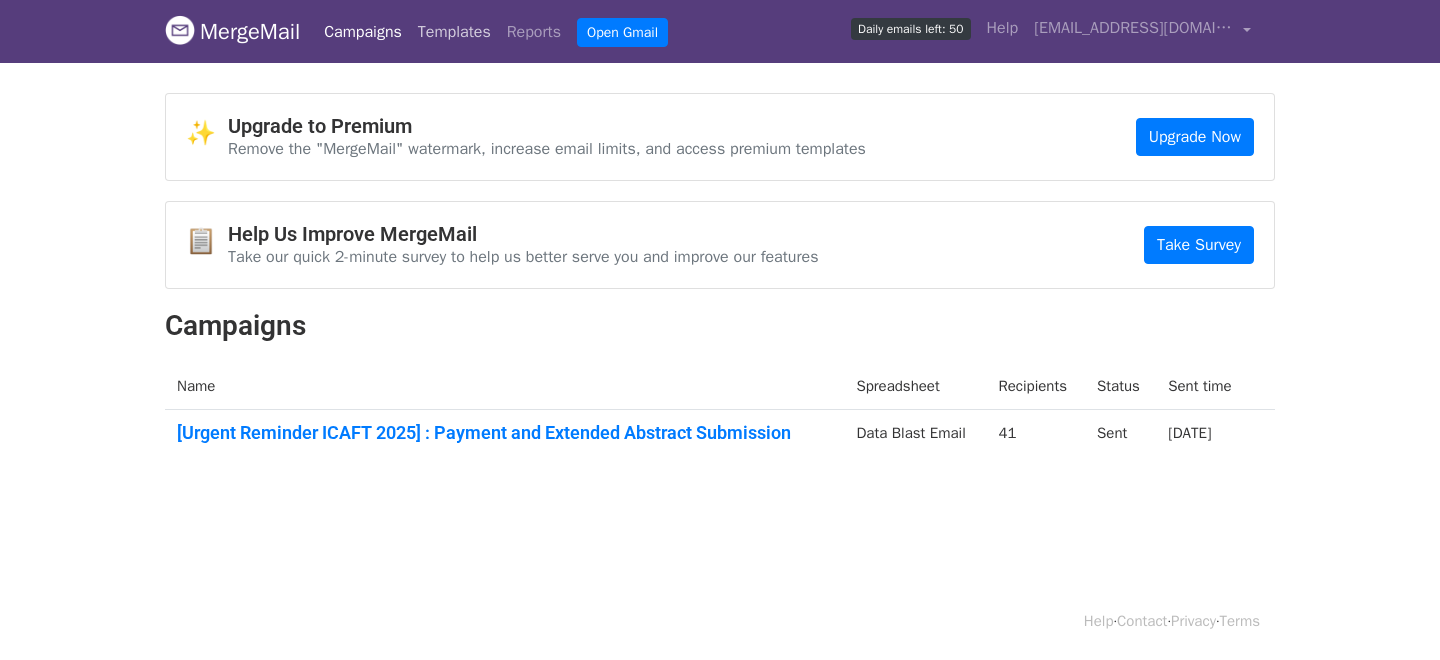 scroll, scrollTop: 0, scrollLeft: 0, axis: both 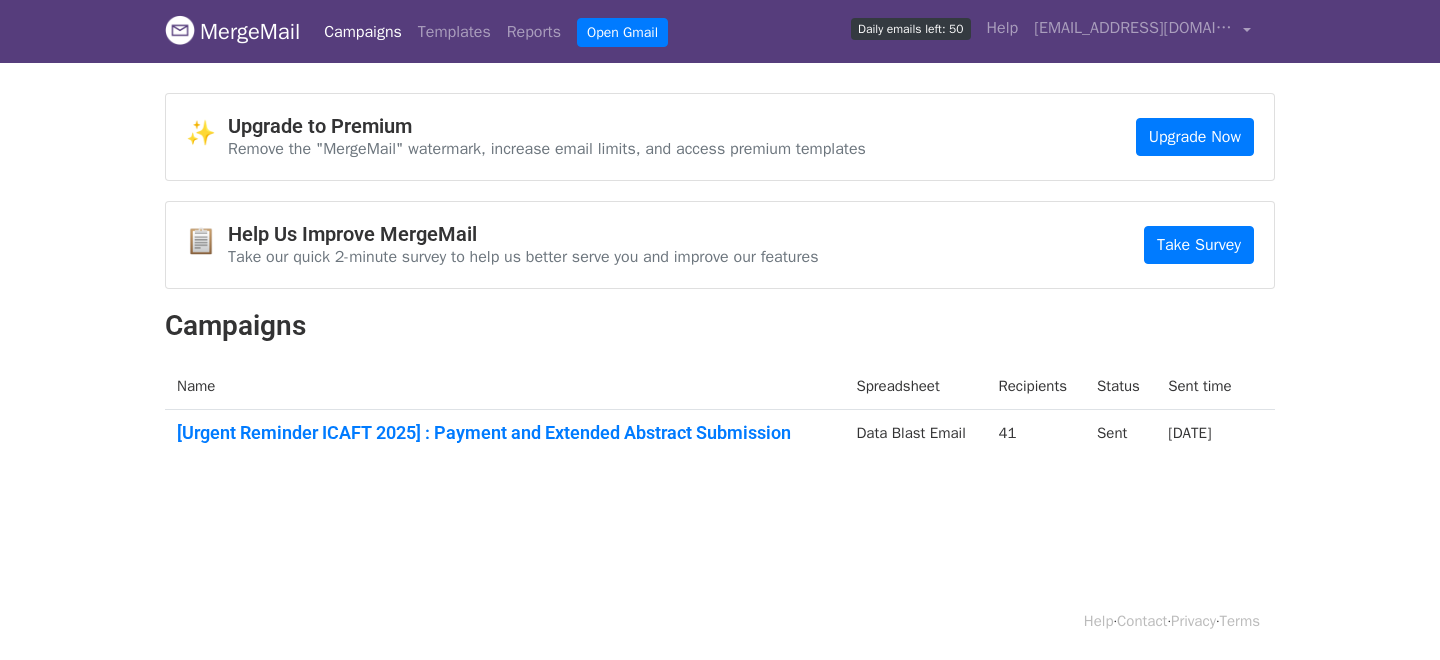 click on "Campaigns
Templates
Reports
Open Gmail
Daily emails left: 50
Help
[EMAIL_ADDRESS][DOMAIN_NAME]
Account
Unsubscribes
Integrations
Notification Settings
Sign out" at bounding box center (782, 31) 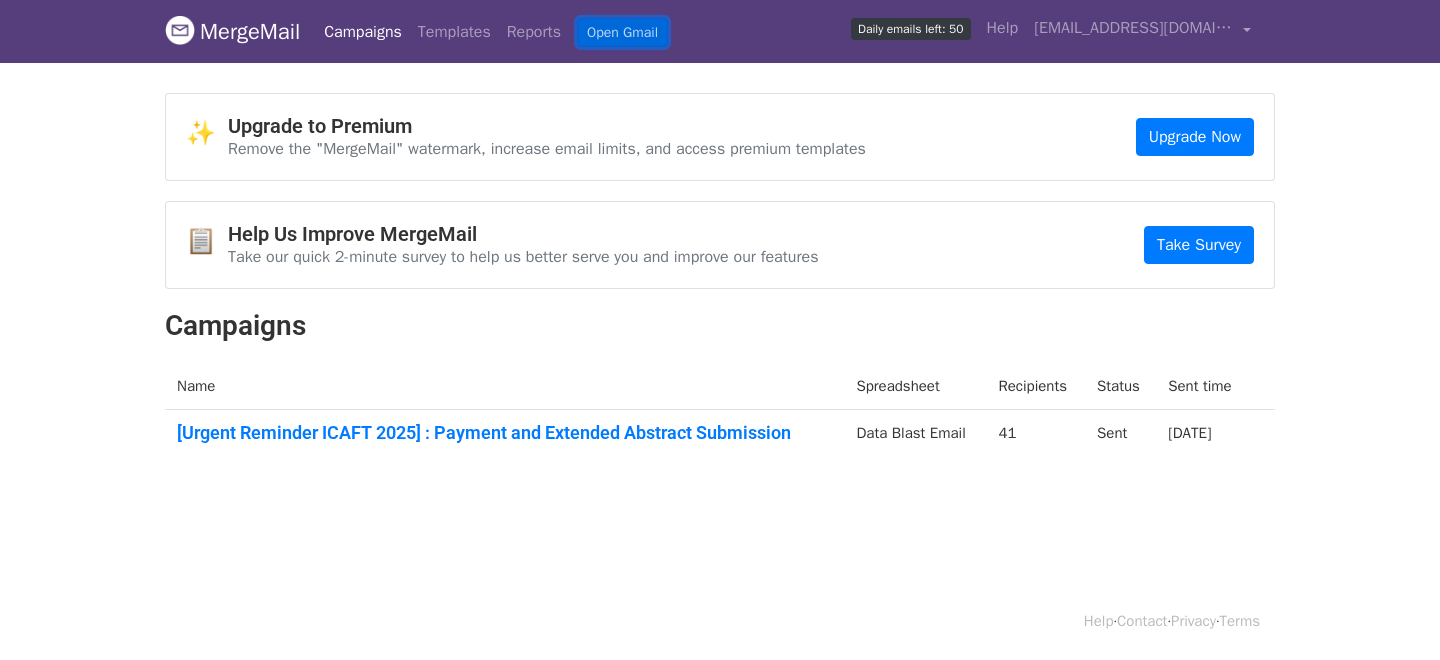 click on "Open Gmail" at bounding box center [622, 32] 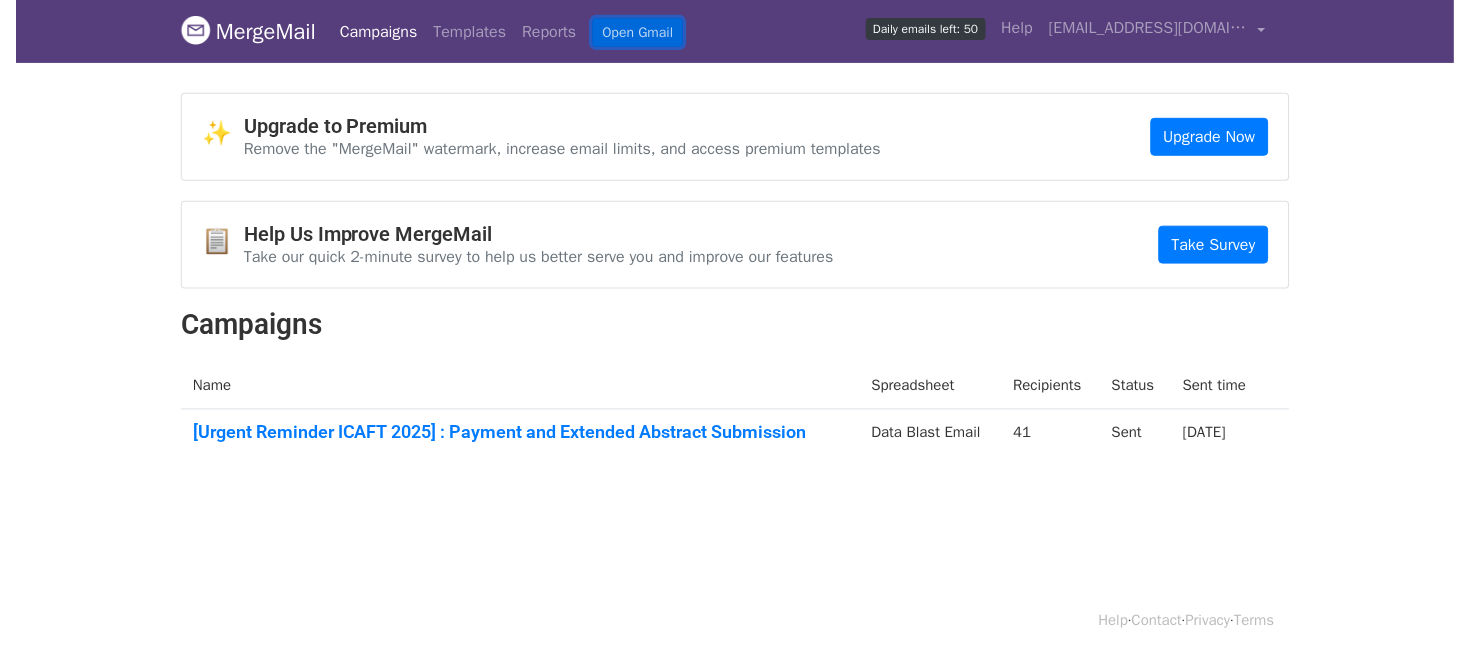 scroll, scrollTop: 2, scrollLeft: 0, axis: vertical 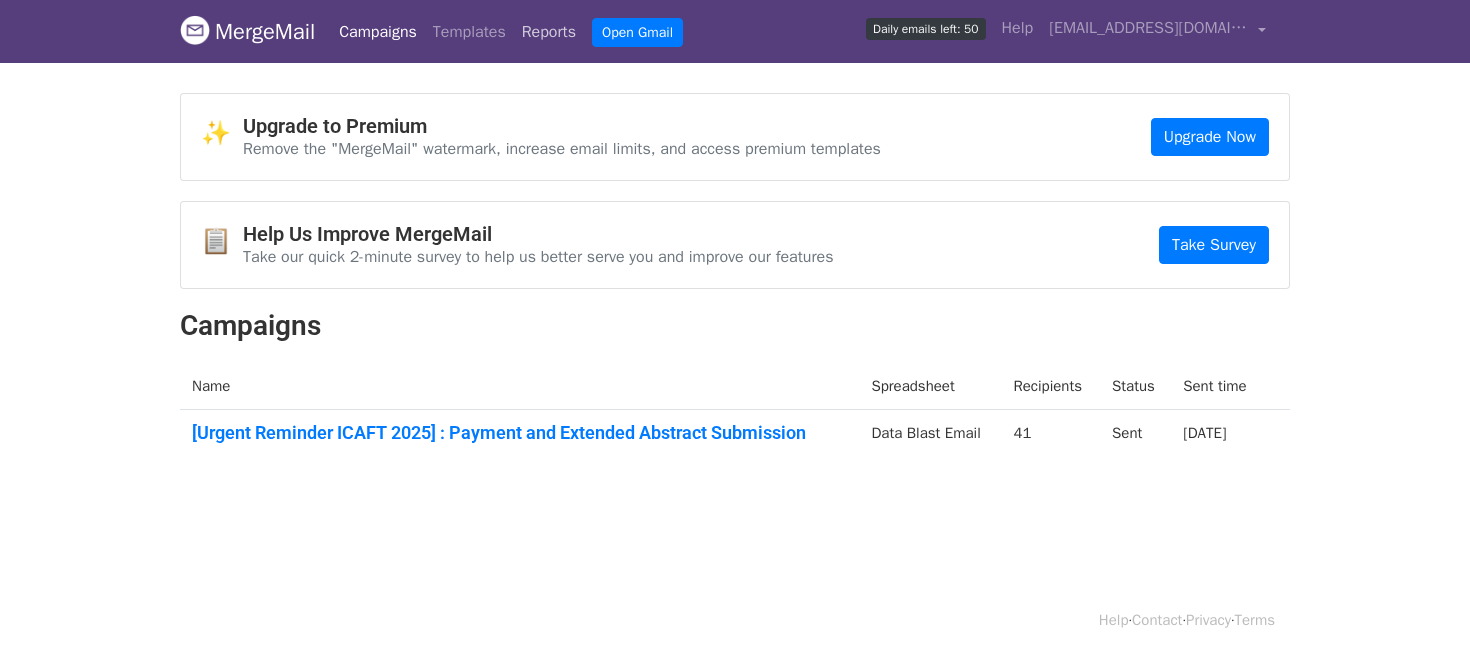 click on "Reports" at bounding box center [549, 32] 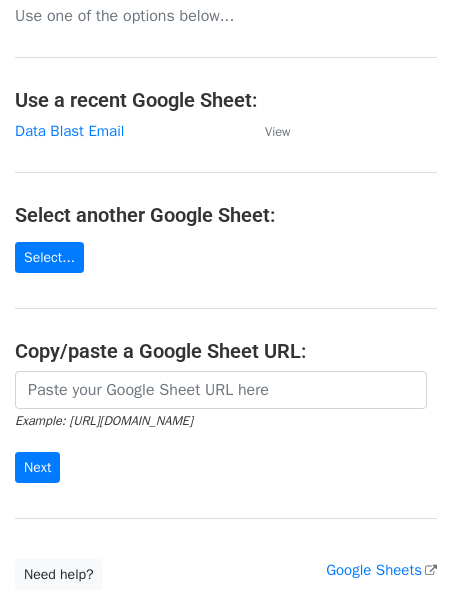 scroll, scrollTop: 193, scrollLeft: 0, axis: vertical 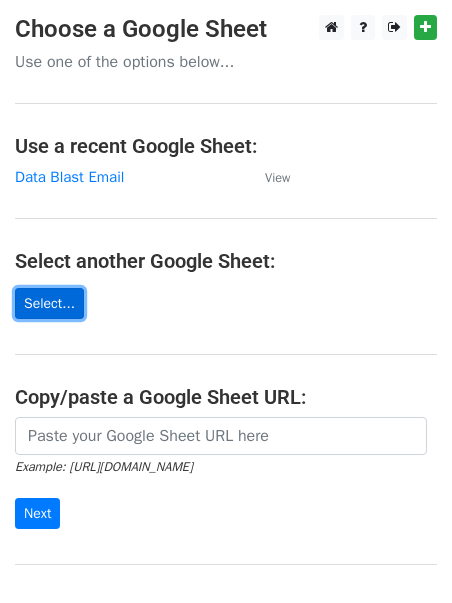 click on "Select..." at bounding box center [49, 303] 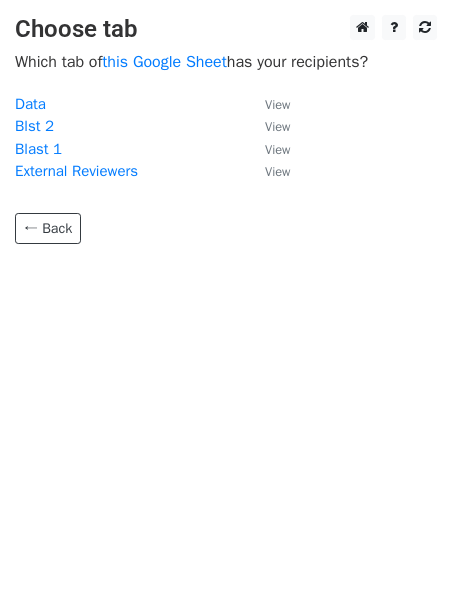 scroll, scrollTop: 0, scrollLeft: 0, axis: both 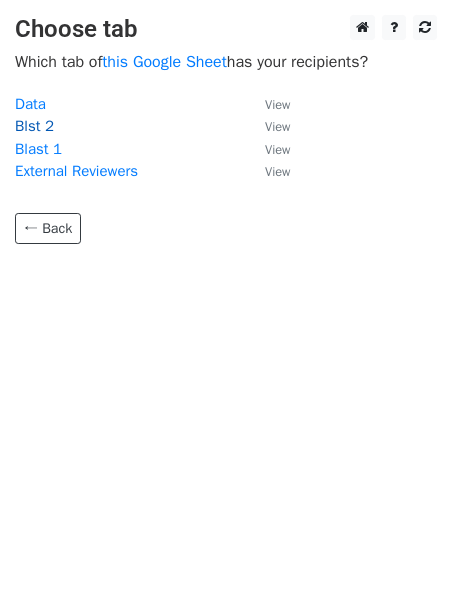 click on "Blst 2" at bounding box center (34, 126) 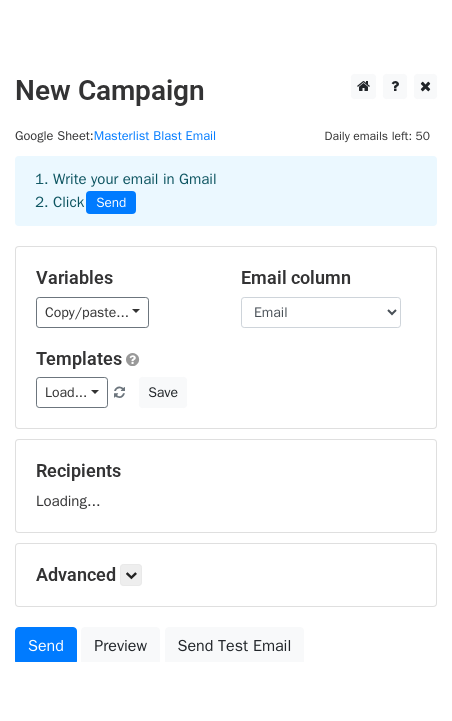 scroll, scrollTop: 0, scrollLeft: 0, axis: both 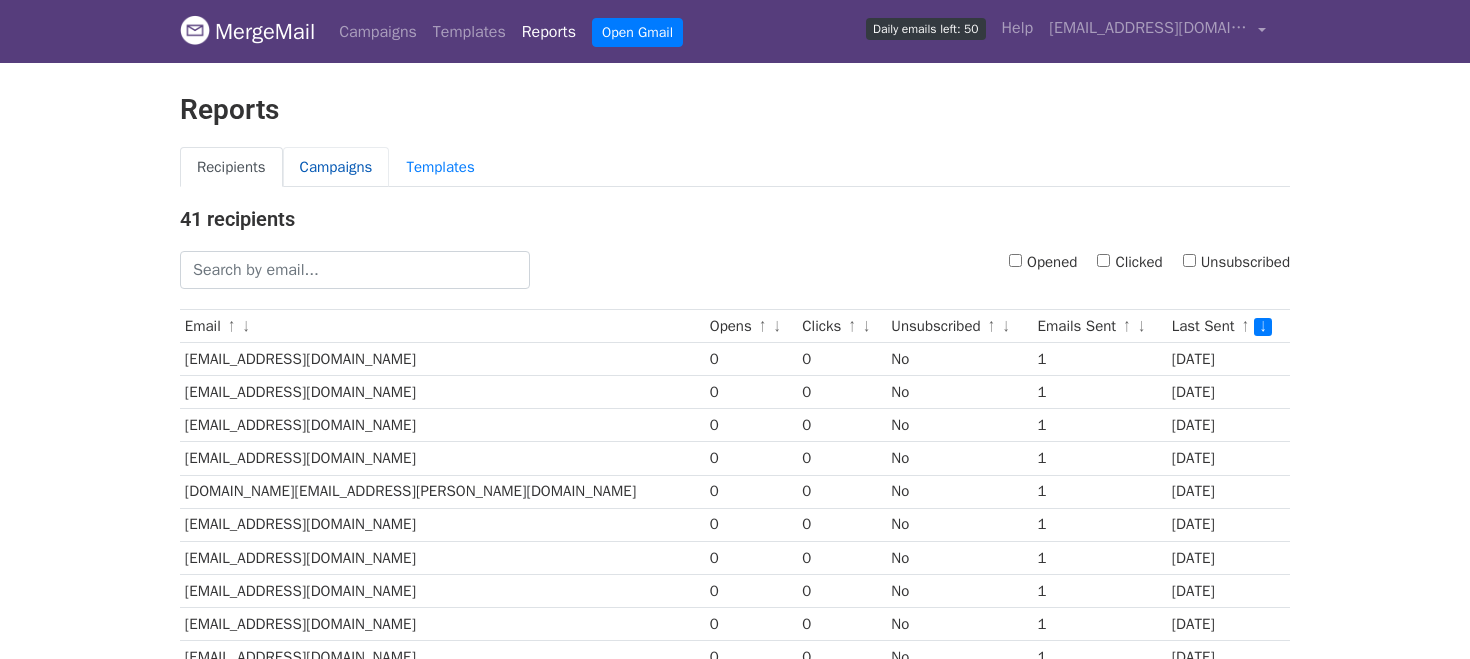 click on "Campaigns" at bounding box center [336, 167] 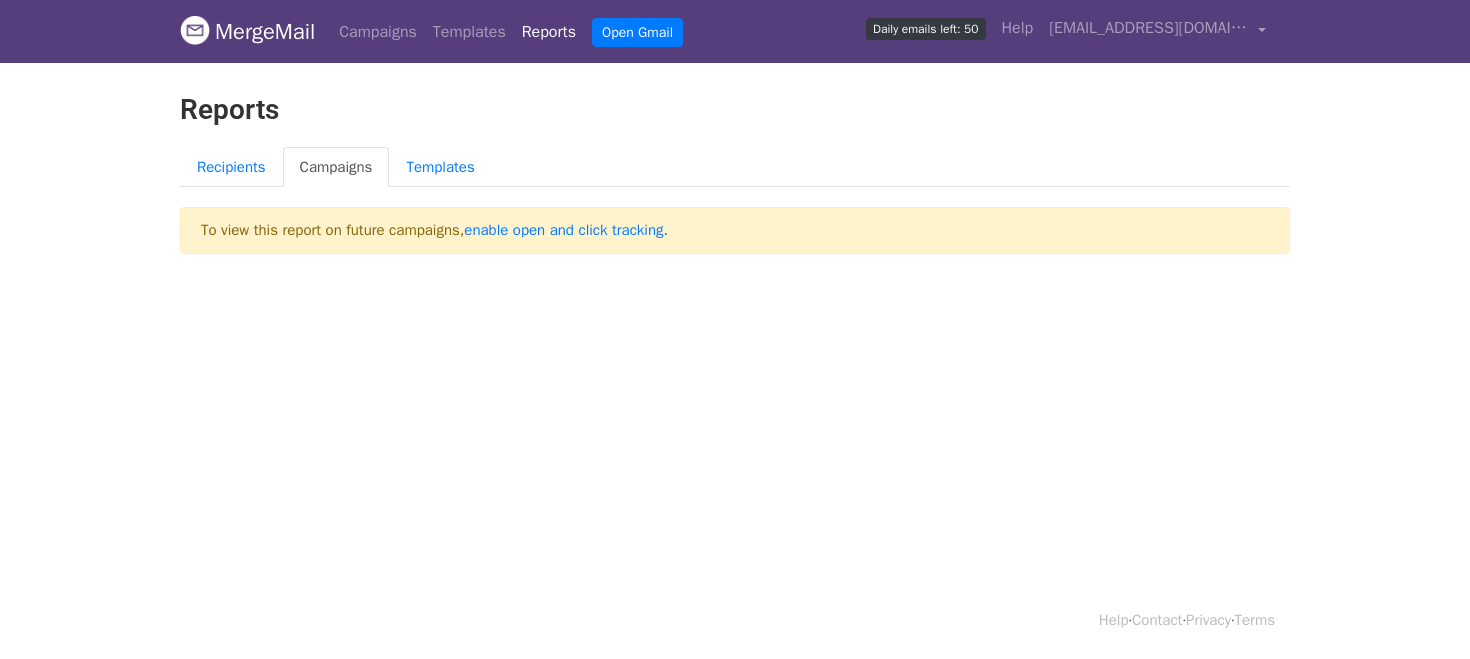 scroll, scrollTop: 0, scrollLeft: 0, axis: both 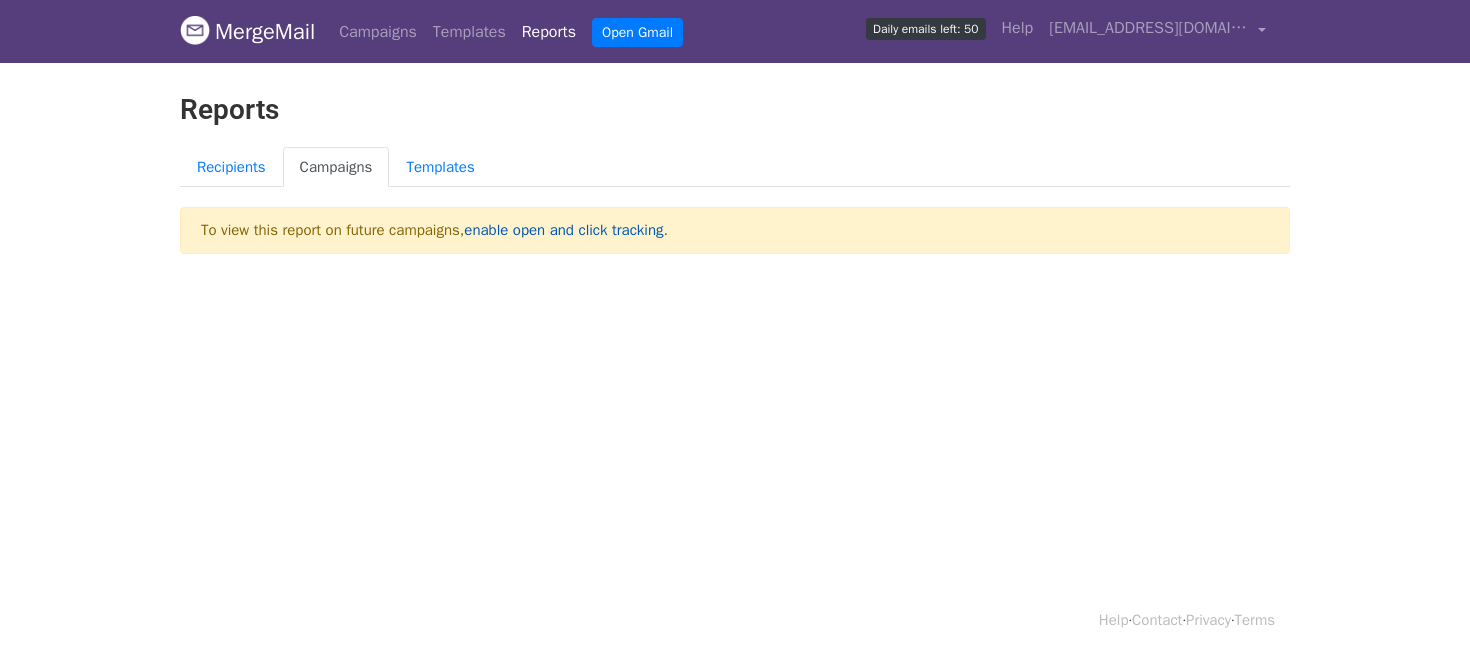 click on "enable open and click tracking" at bounding box center (563, 230) 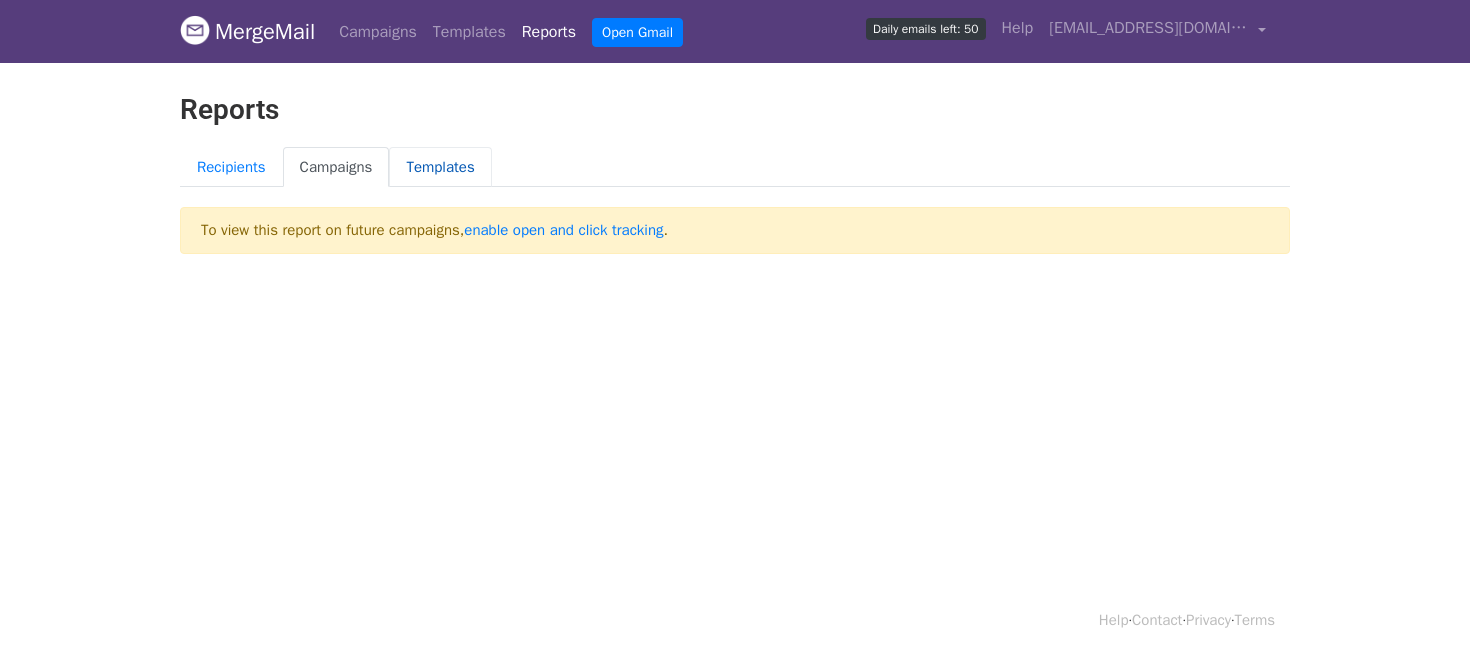 click on "Templates" at bounding box center (440, 167) 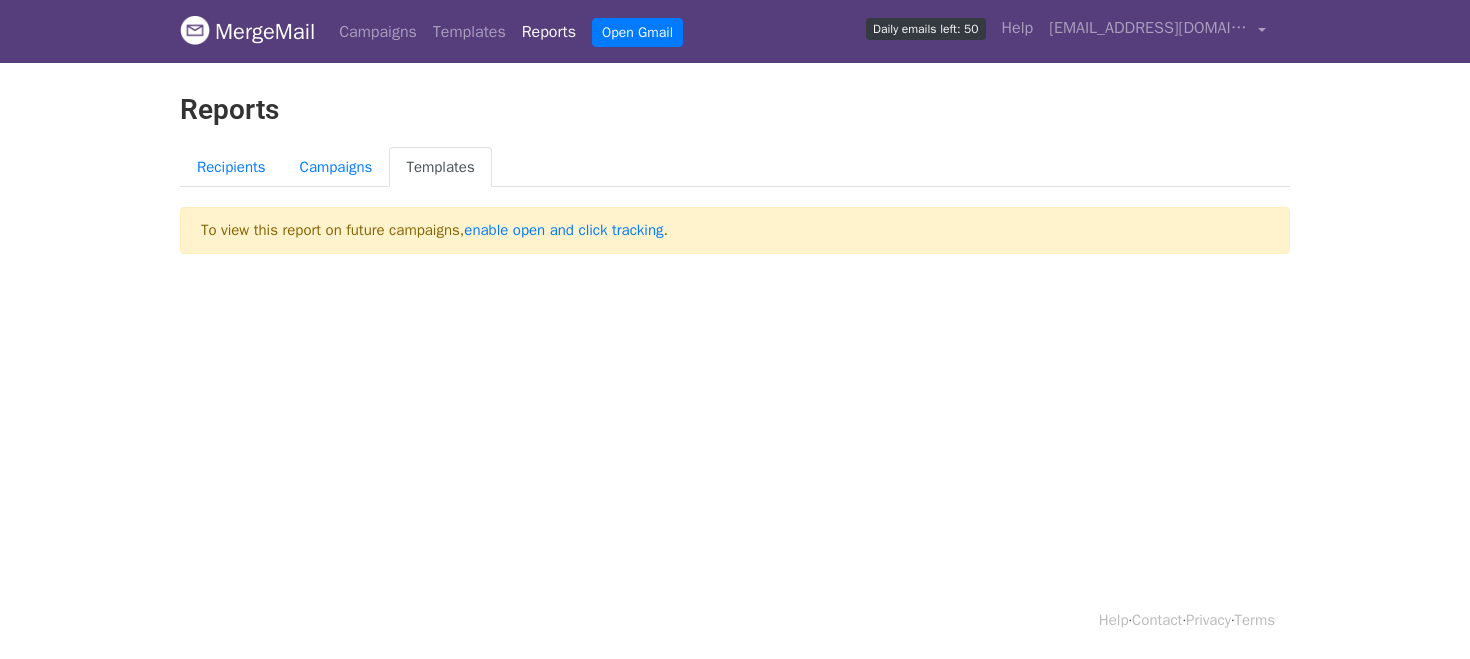 scroll, scrollTop: 0, scrollLeft: 0, axis: both 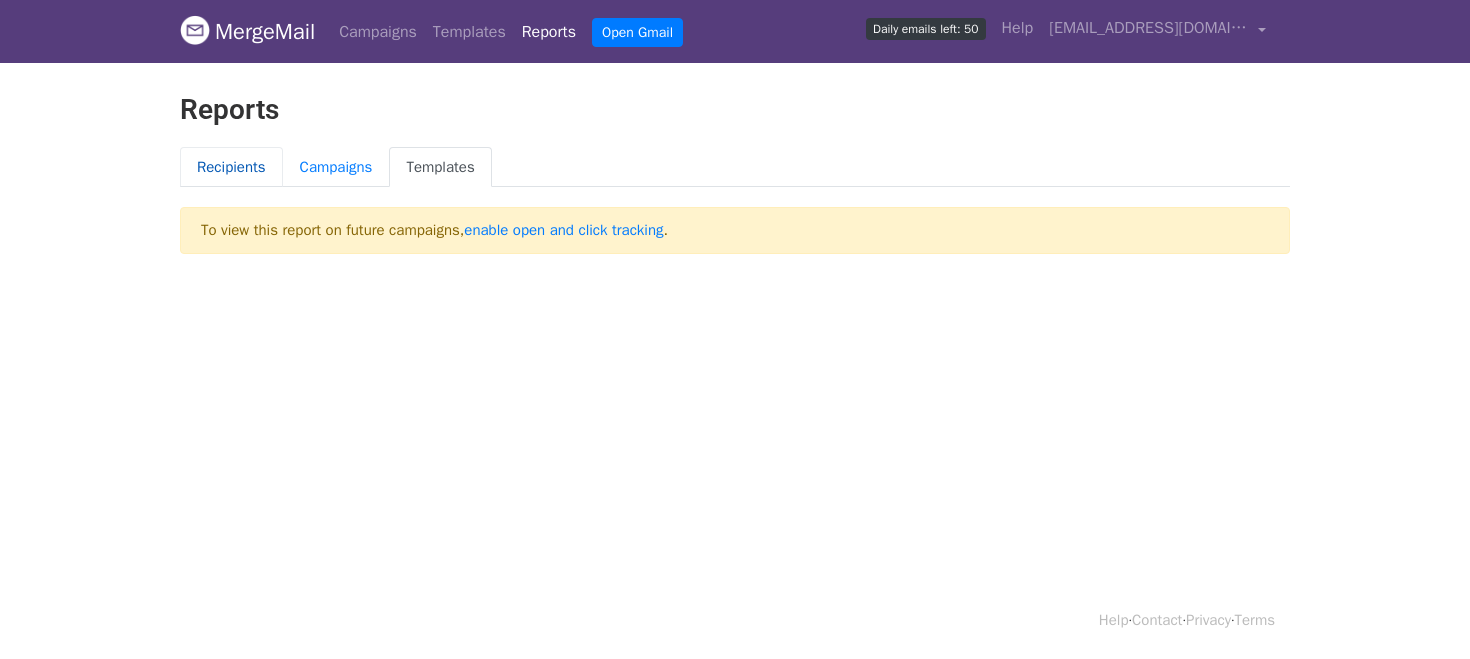 click on "Recipients" at bounding box center (231, 167) 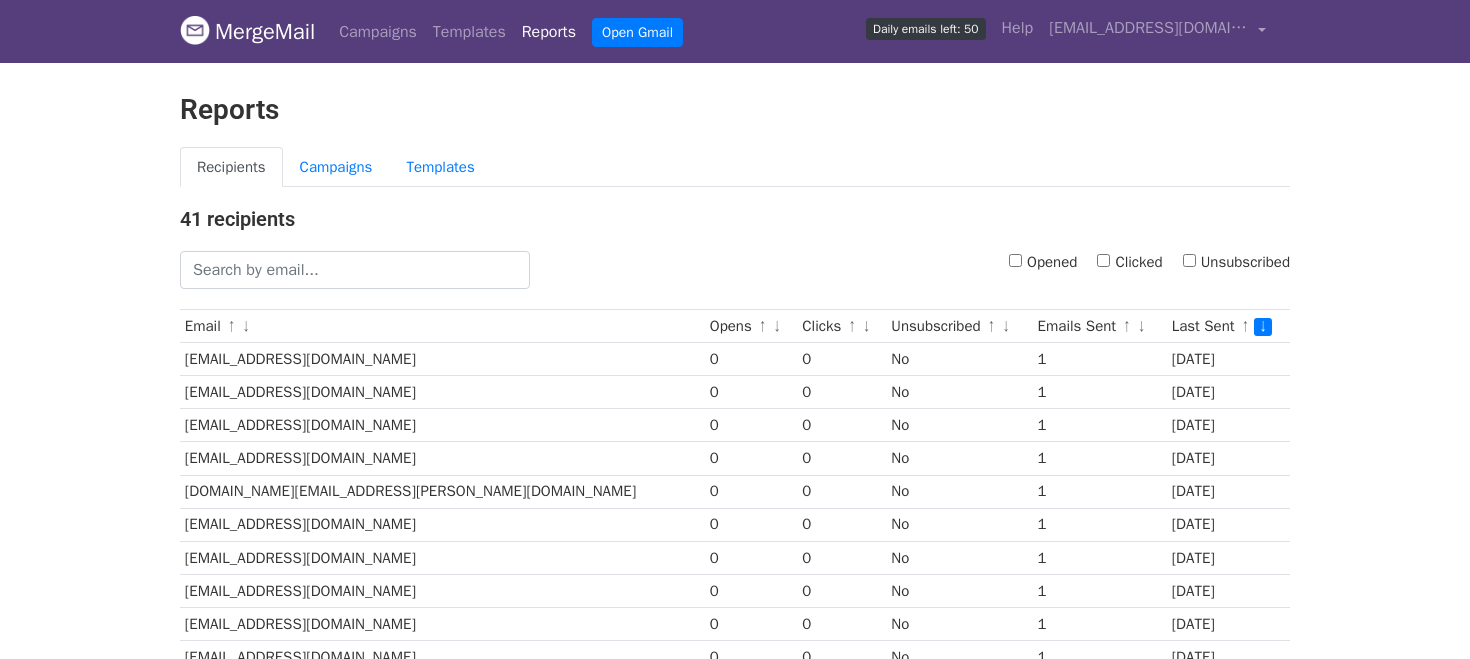 scroll, scrollTop: 0, scrollLeft: 0, axis: both 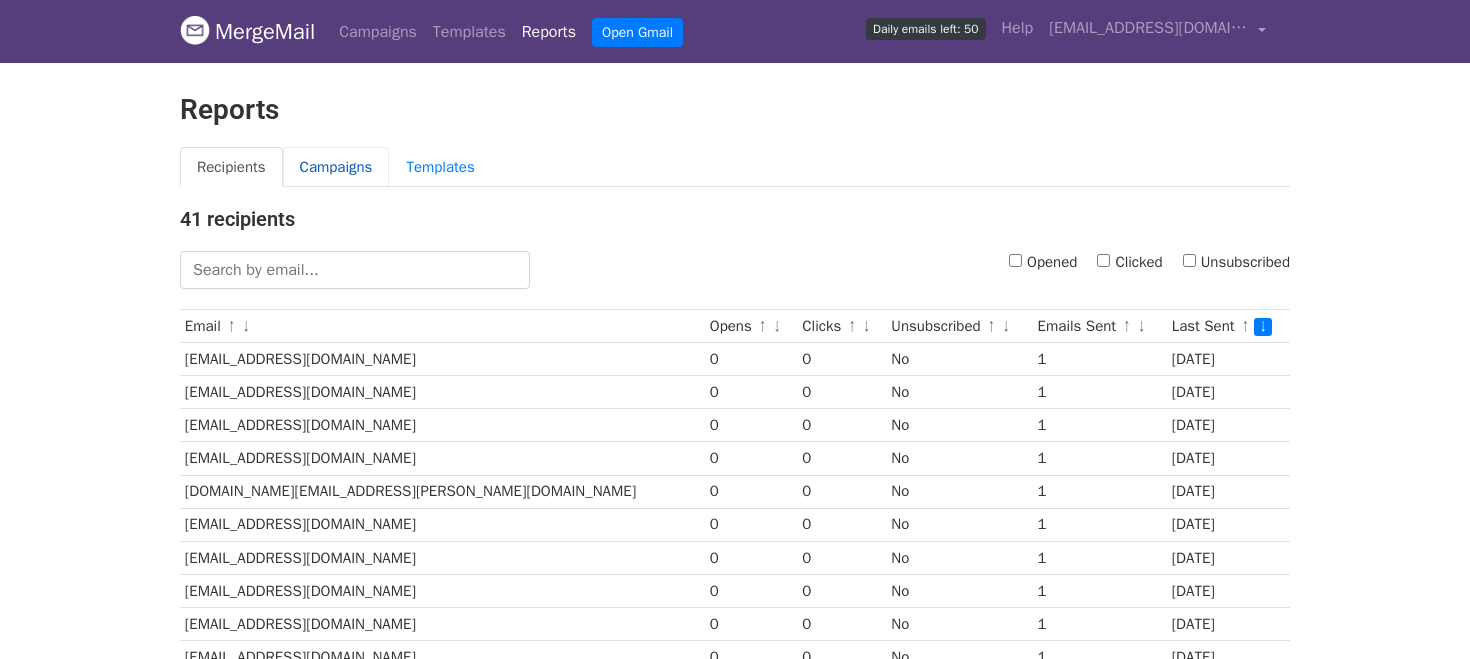 click on "Campaigns" at bounding box center [336, 167] 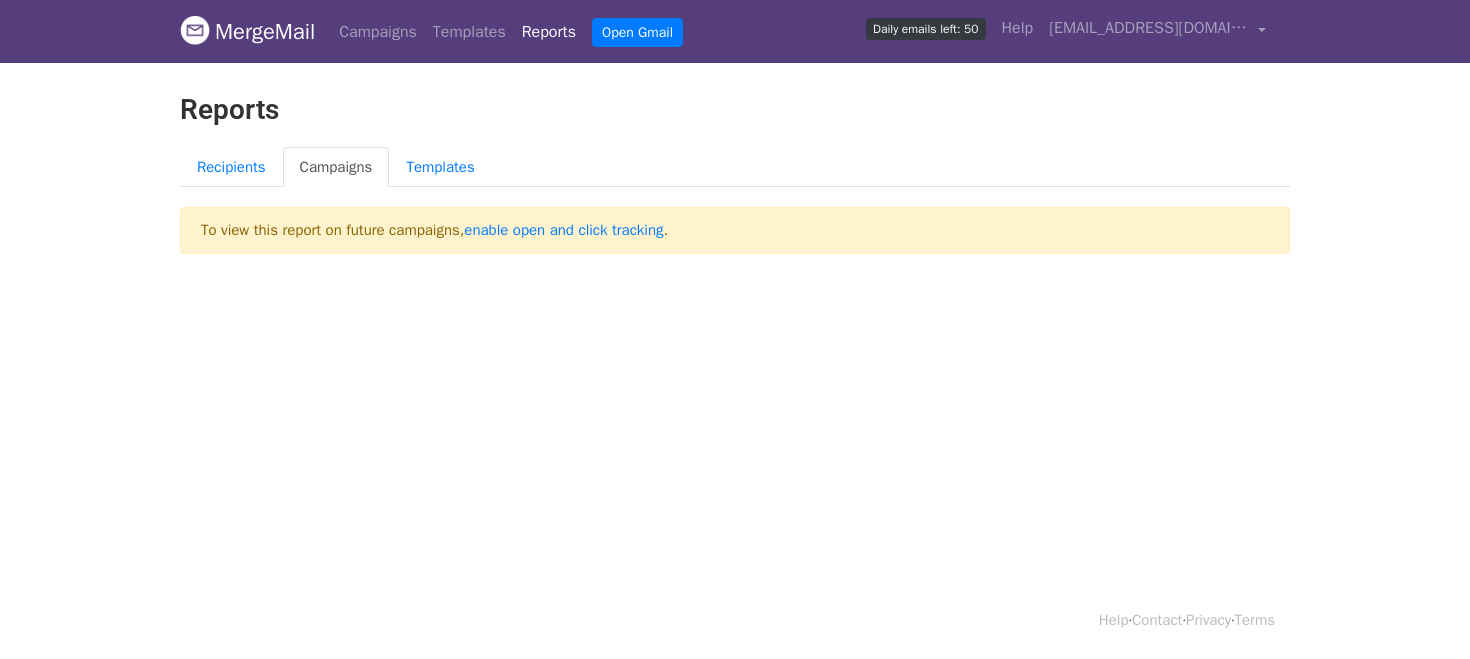 scroll, scrollTop: 0, scrollLeft: 0, axis: both 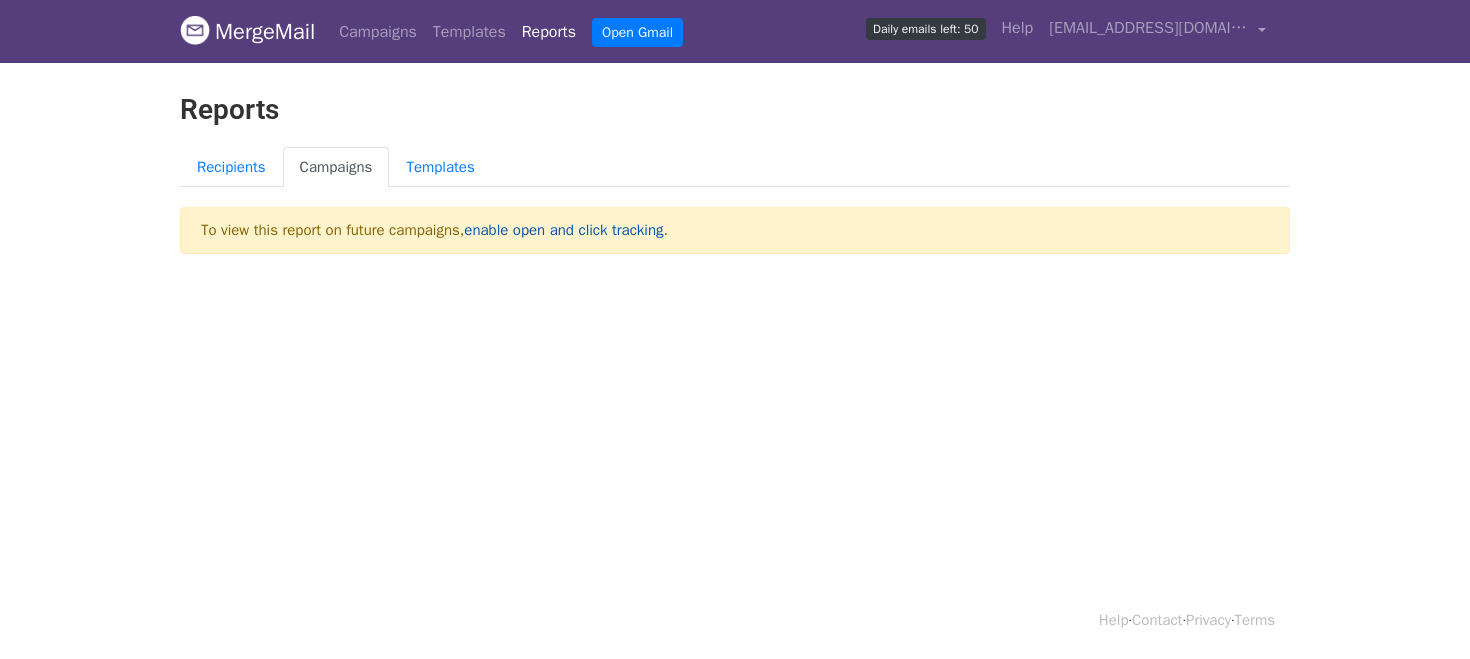 click on "enable open and click tracking" at bounding box center [563, 230] 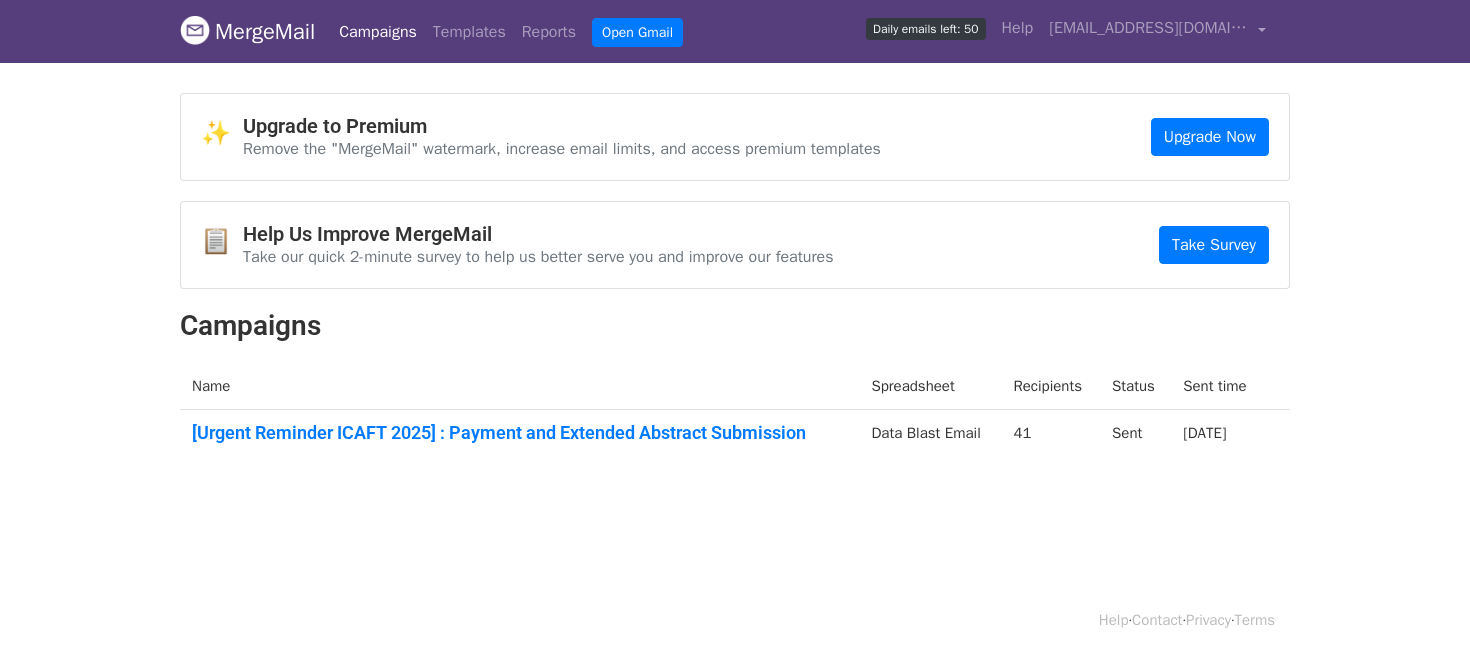 scroll, scrollTop: 0, scrollLeft: 0, axis: both 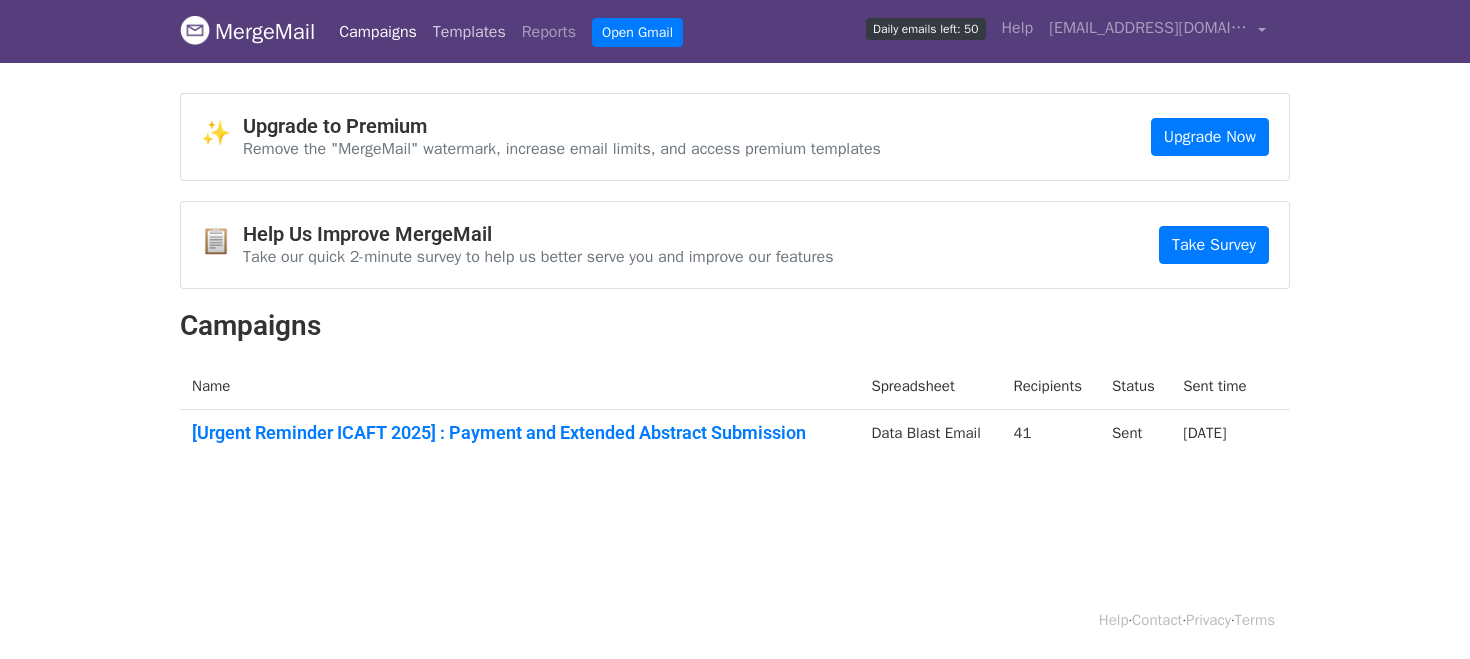 click on "Templates" at bounding box center [469, 32] 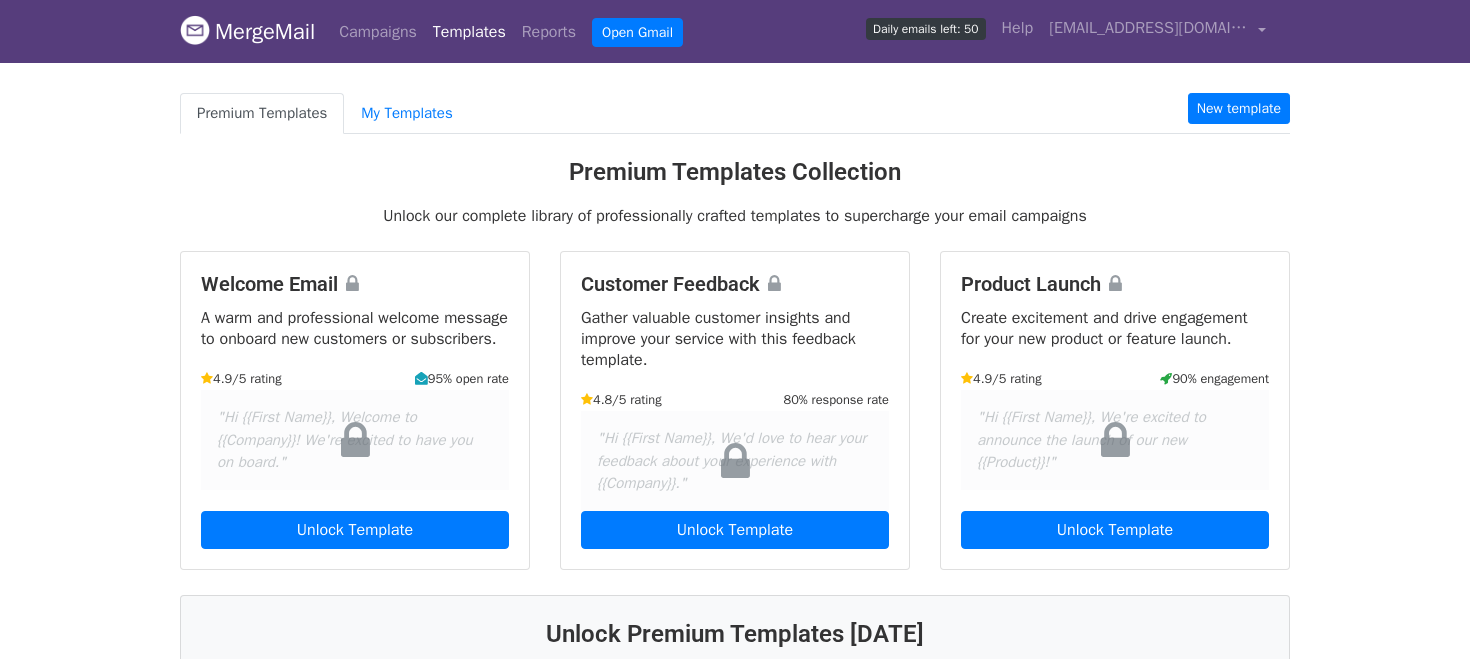 scroll, scrollTop: 0, scrollLeft: 0, axis: both 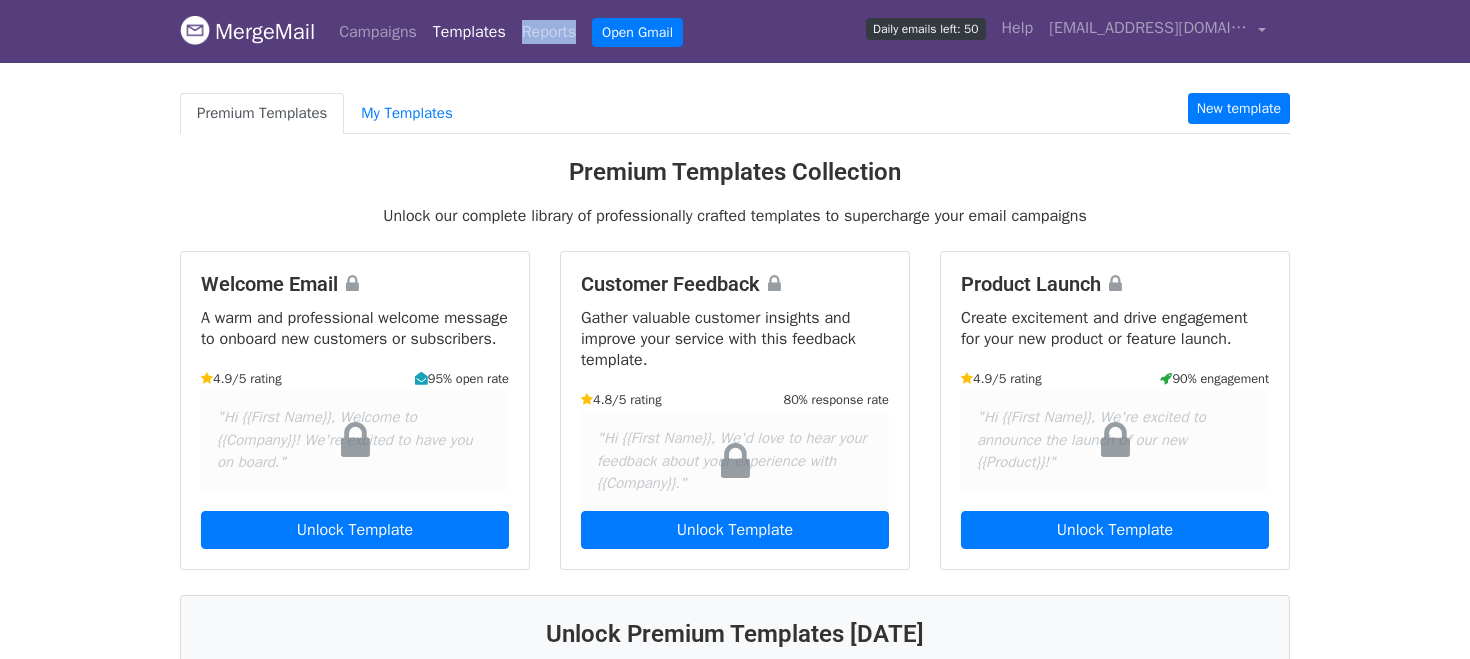 click on "Templates" at bounding box center (469, 32) 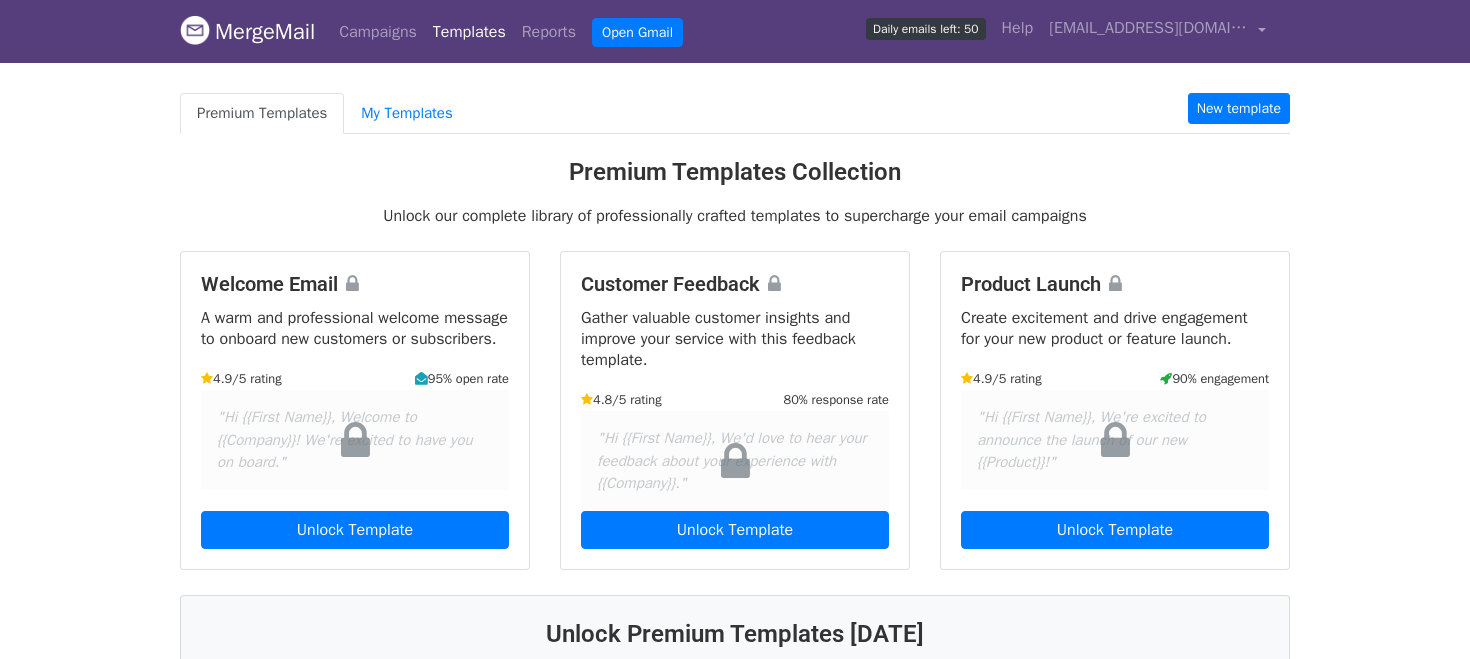 scroll, scrollTop: 0, scrollLeft: 0, axis: both 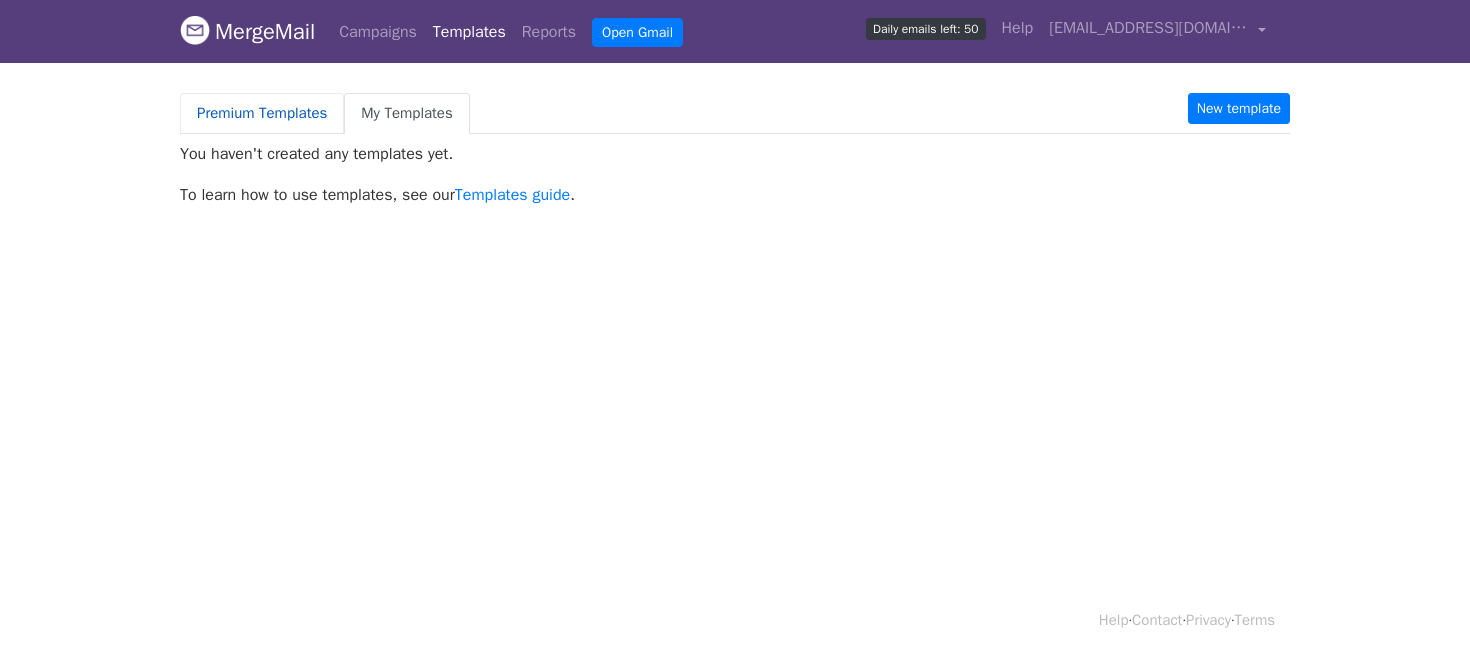 click on "Premium Templates" at bounding box center (262, 113) 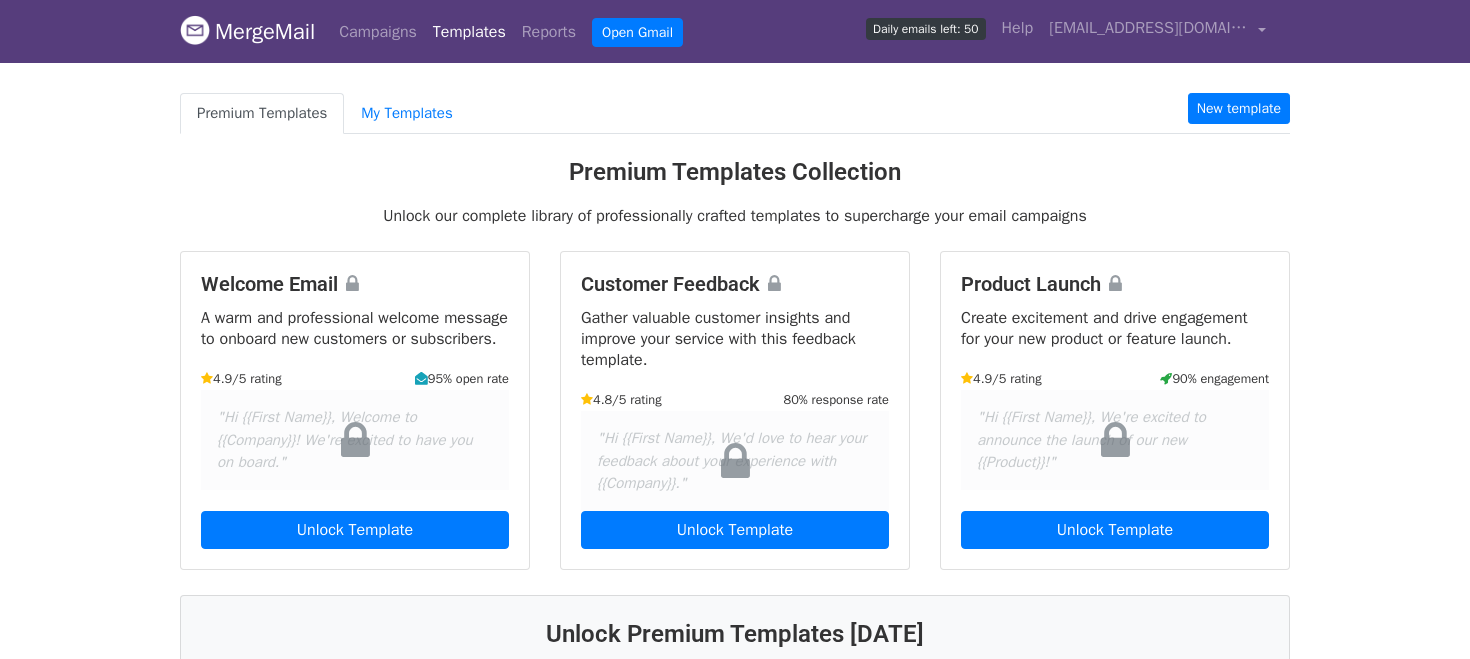 scroll, scrollTop: 0, scrollLeft: 0, axis: both 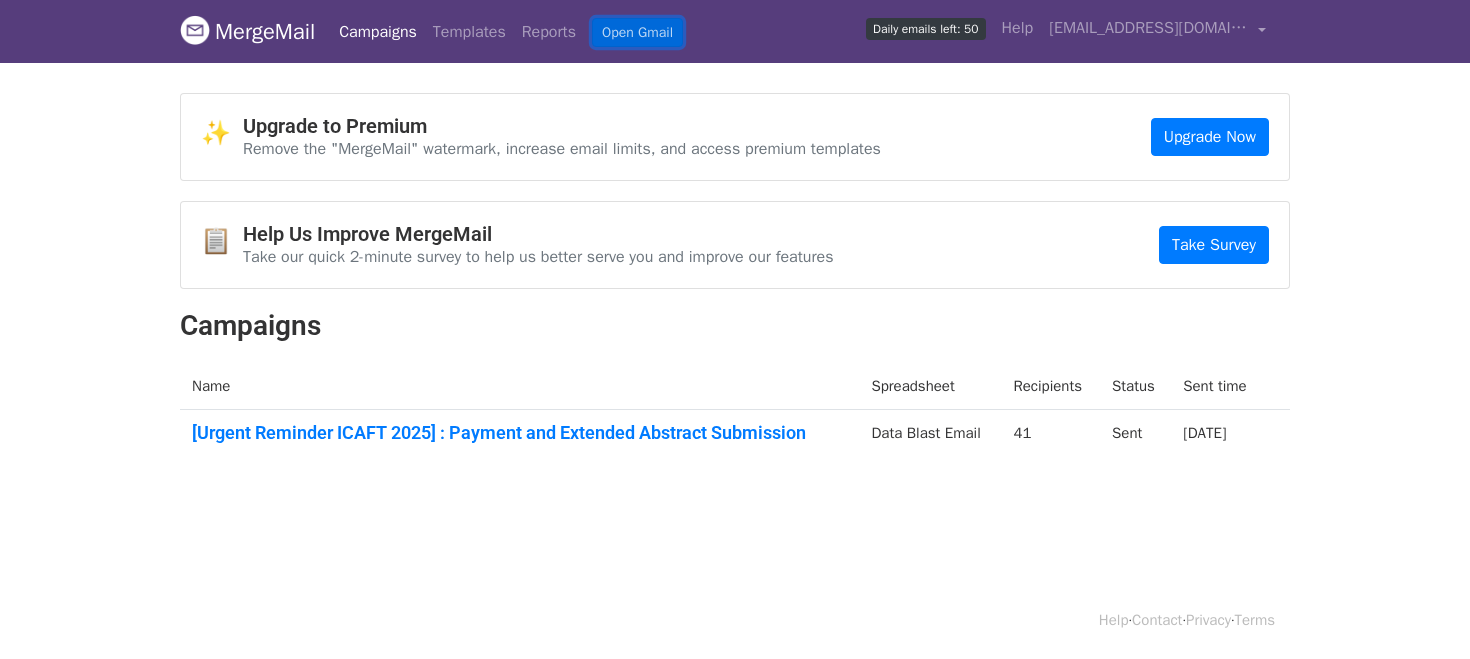 click on "Open Gmail" at bounding box center (637, 32) 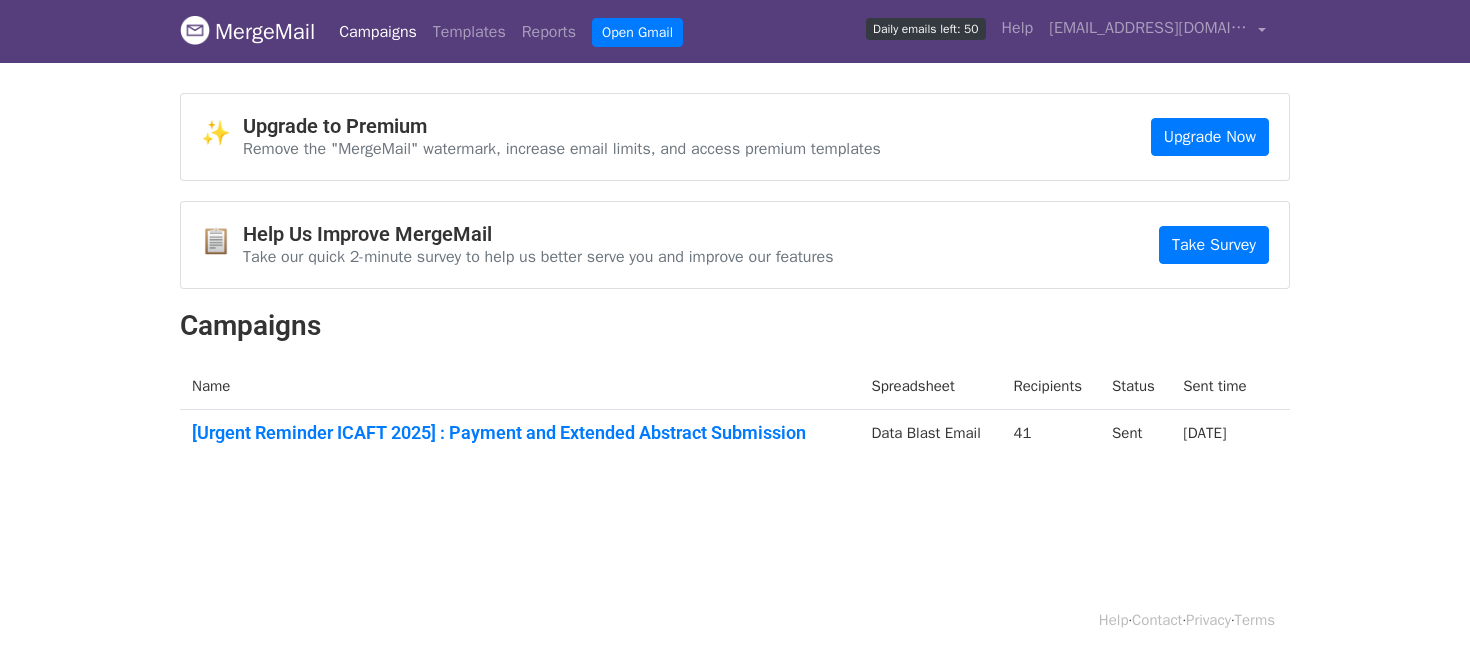 scroll, scrollTop: 0, scrollLeft: 0, axis: both 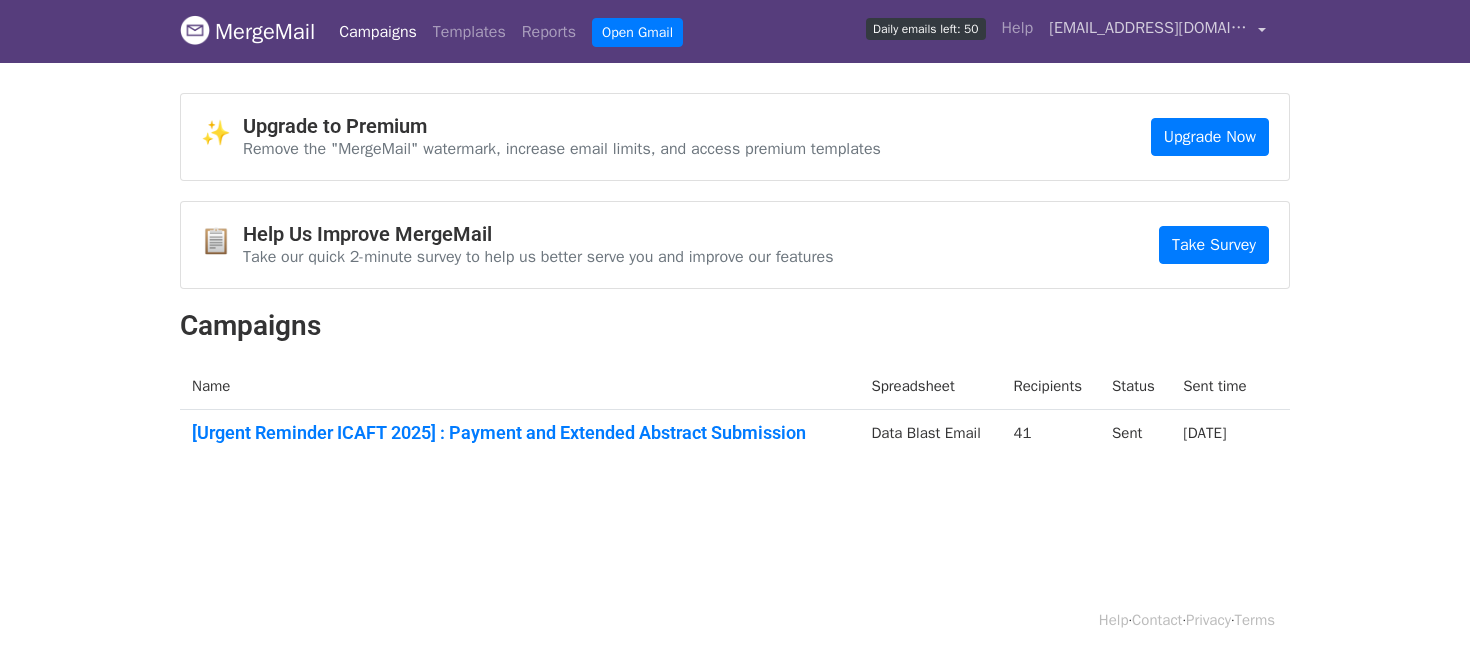 click on "[EMAIL_ADDRESS][DOMAIN_NAME]" at bounding box center (1149, 28) 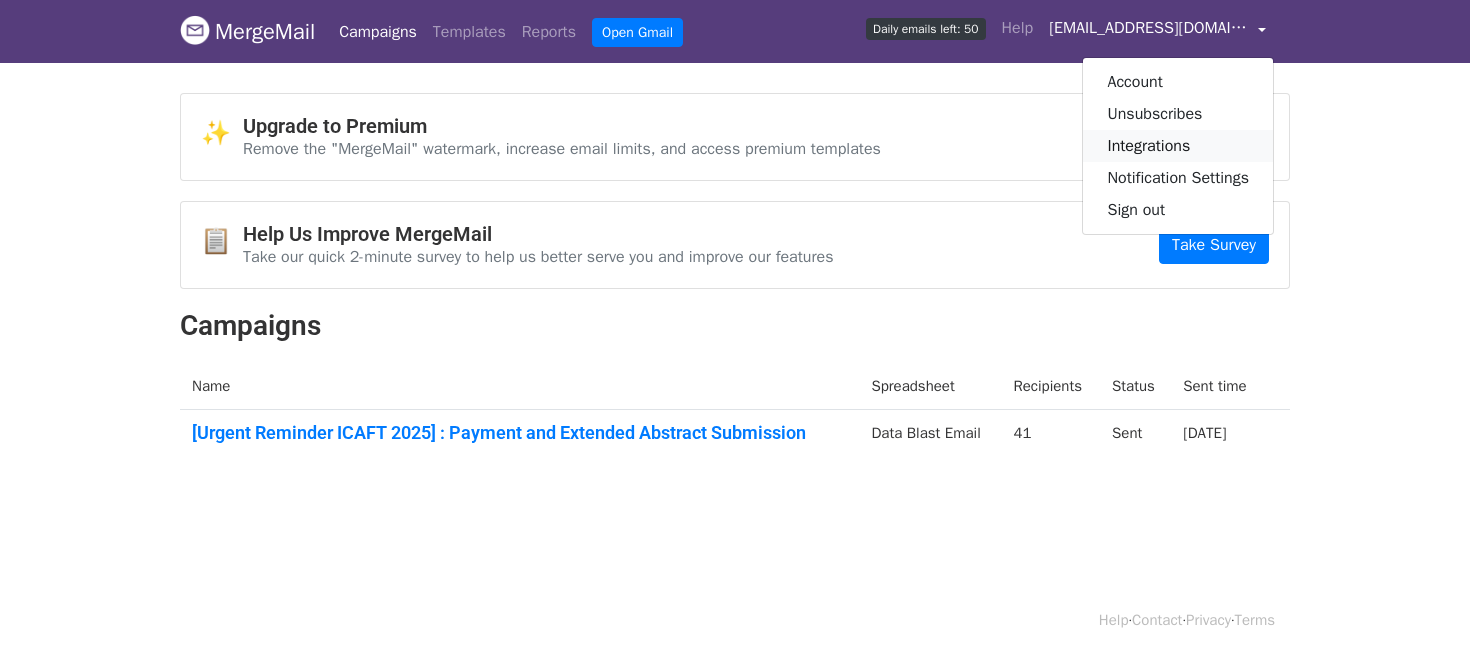 click on "Integrations" at bounding box center [1178, 146] 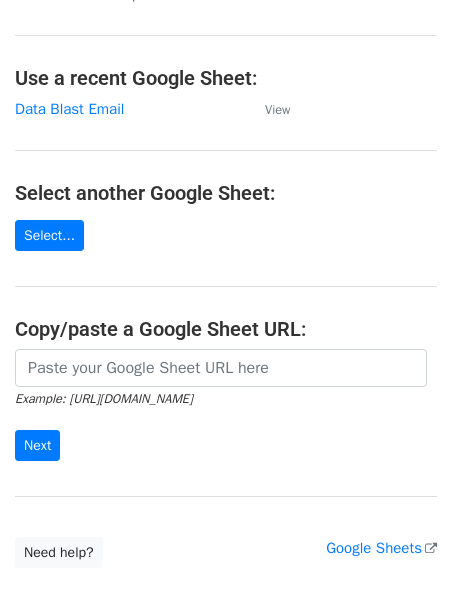 scroll, scrollTop: 194, scrollLeft: 0, axis: vertical 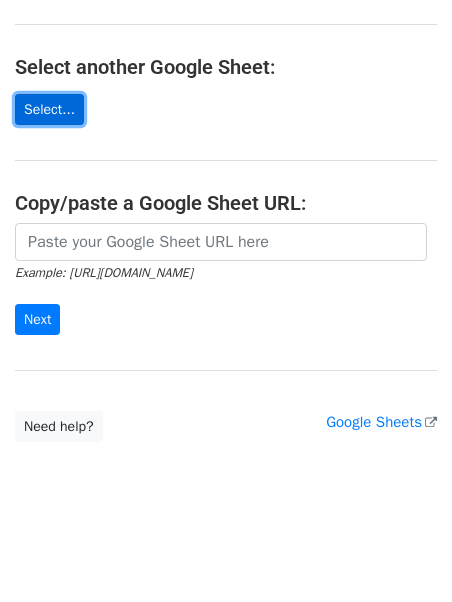 click on "Select..." at bounding box center [49, 109] 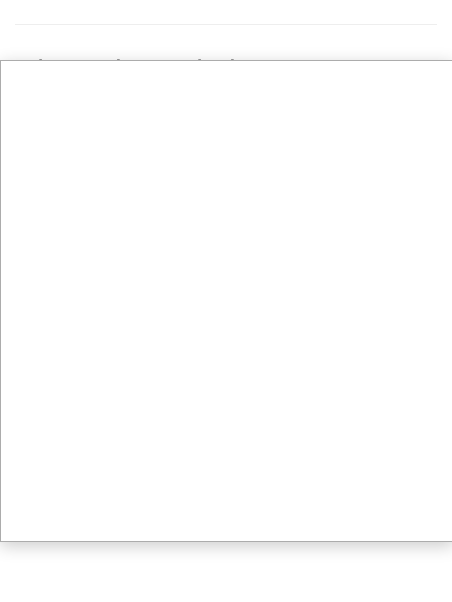 scroll, scrollTop: 0, scrollLeft: 0, axis: both 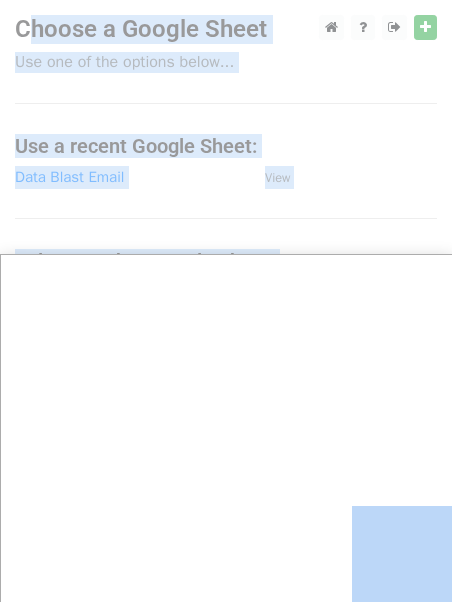 drag, startPoint x: 193, startPoint y: 12, endPoint x: -23, endPoint y: -47, distance: 223.91293 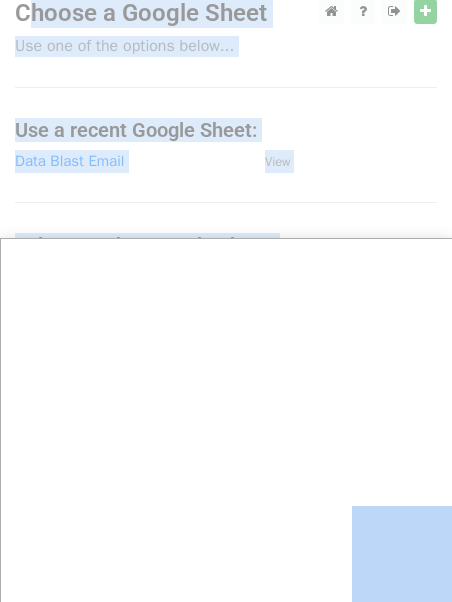 scroll, scrollTop: 0, scrollLeft: 0, axis: both 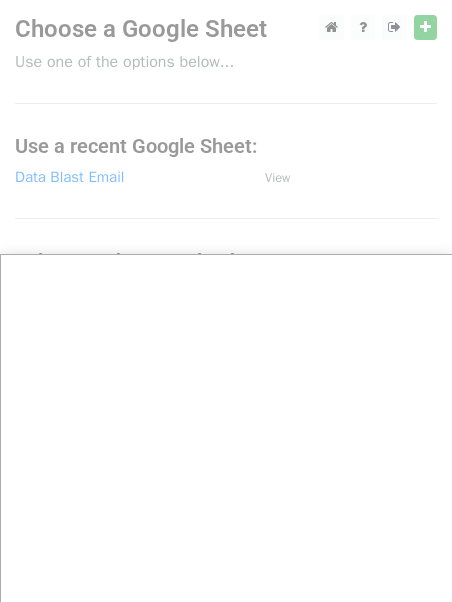 click at bounding box center [226, 398] 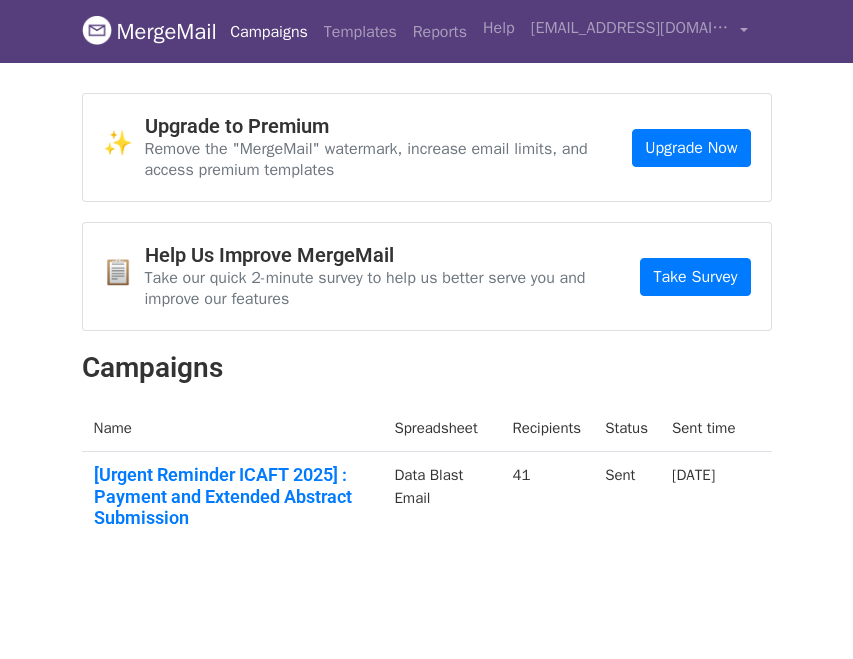 scroll, scrollTop: 0, scrollLeft: 0, axis: both 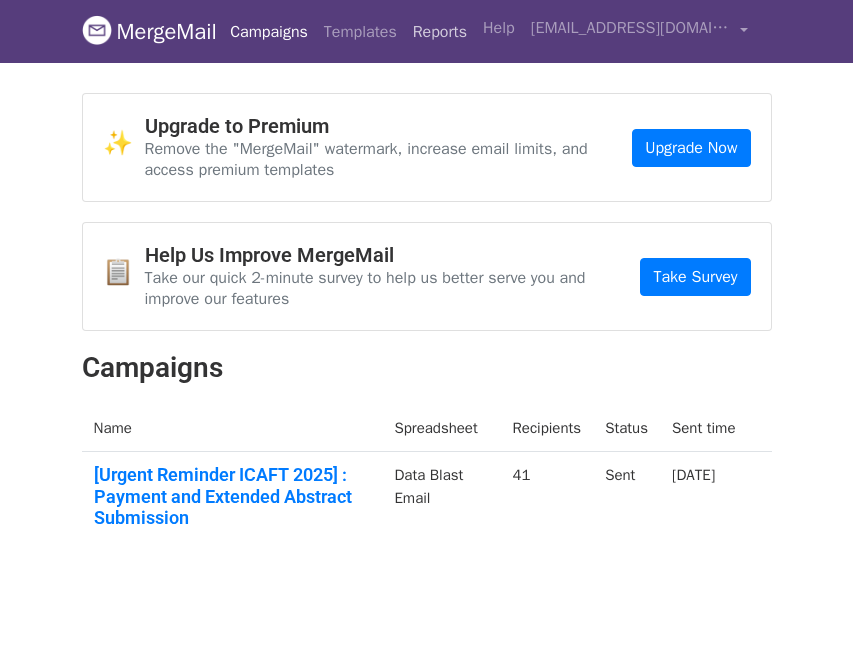 click on "Reports" at bounding box center (440, 32) 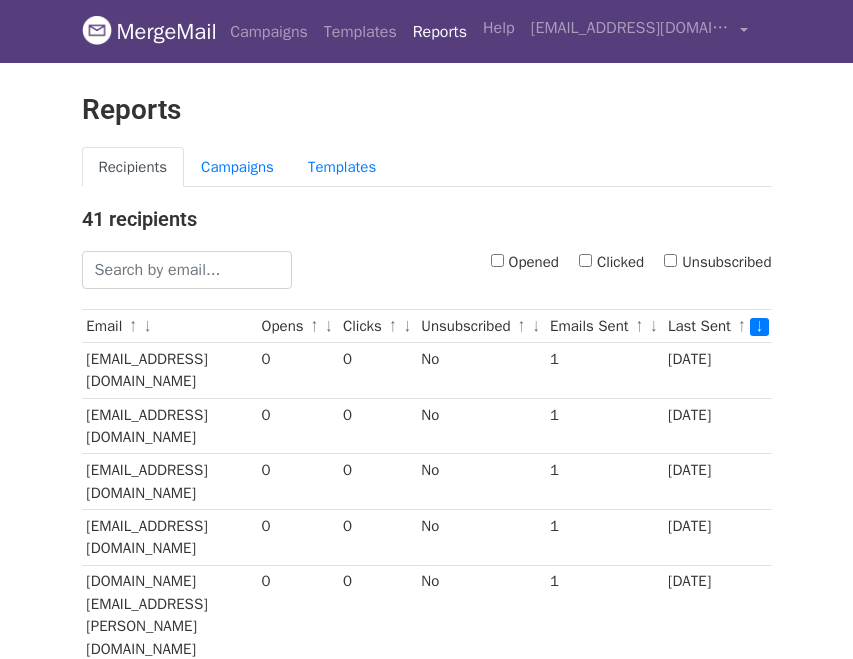 scroll, scrollTop: 0, scrollLeft: 0, axis: both 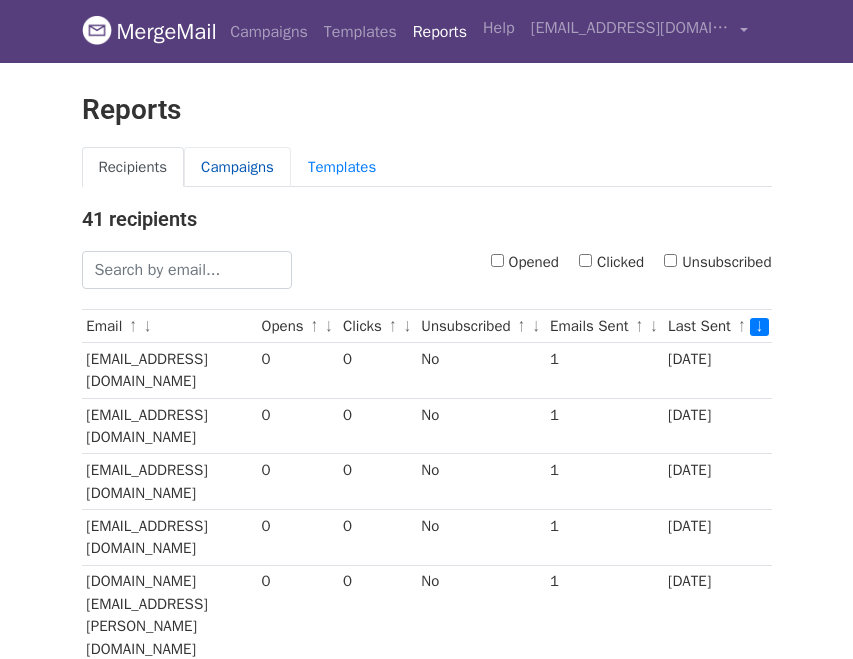 click on "Campaigns" at bounding box center [237, 167] 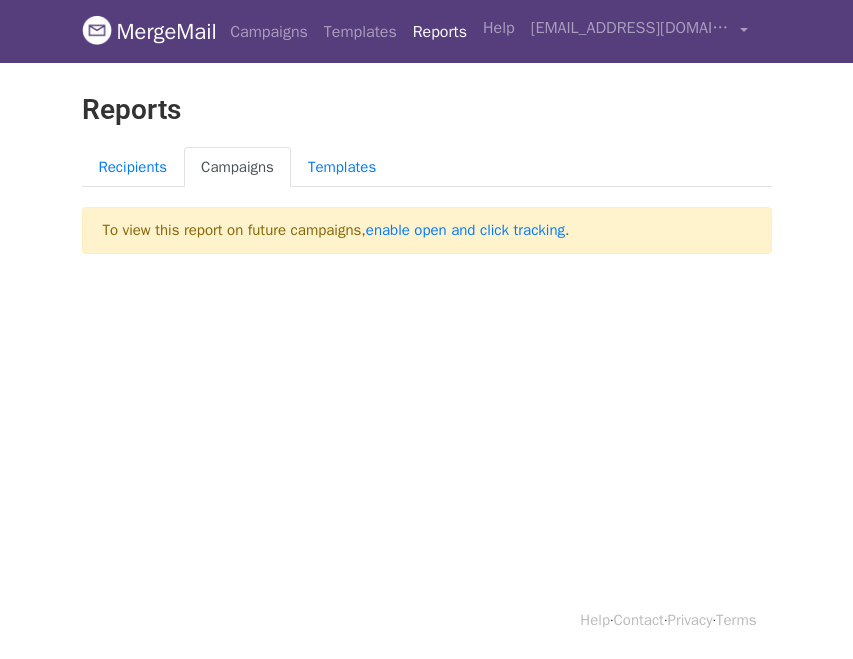scroll, scrollTop: 2, scrollLeft: 0, axis: vertical 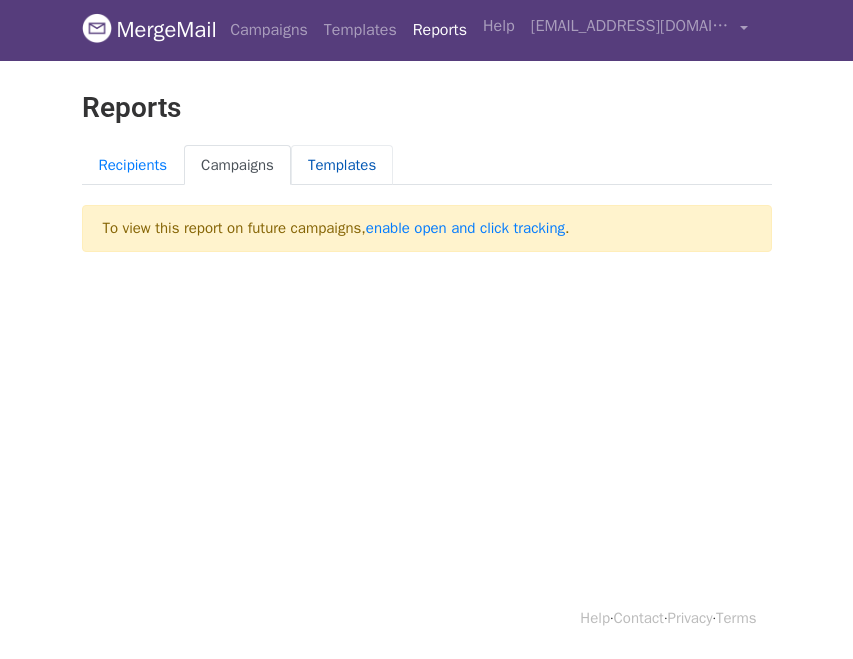 click on "Templates" at bounding box center [342, 165] 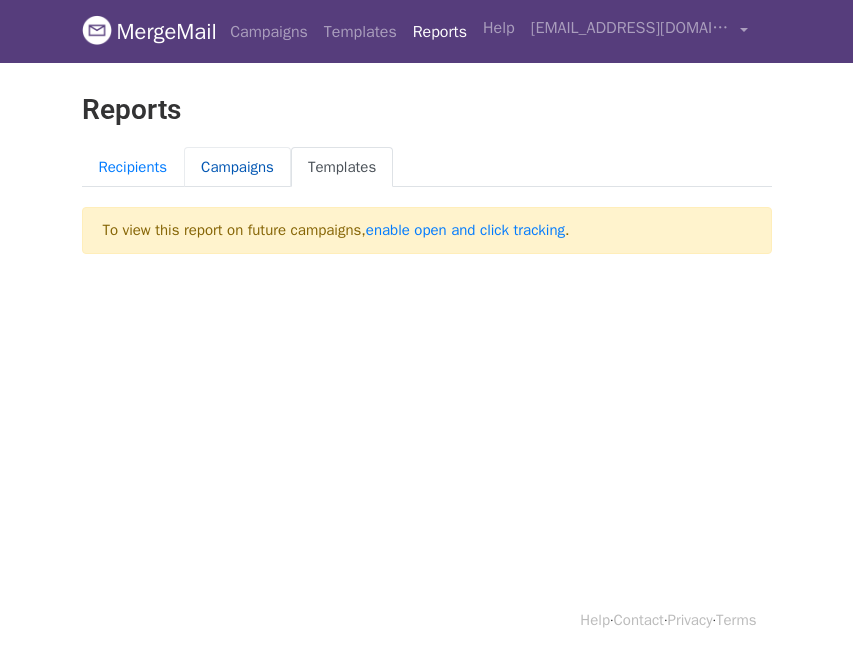 scroll, scrollTop: 0, scrollLeft: 0, axis: both 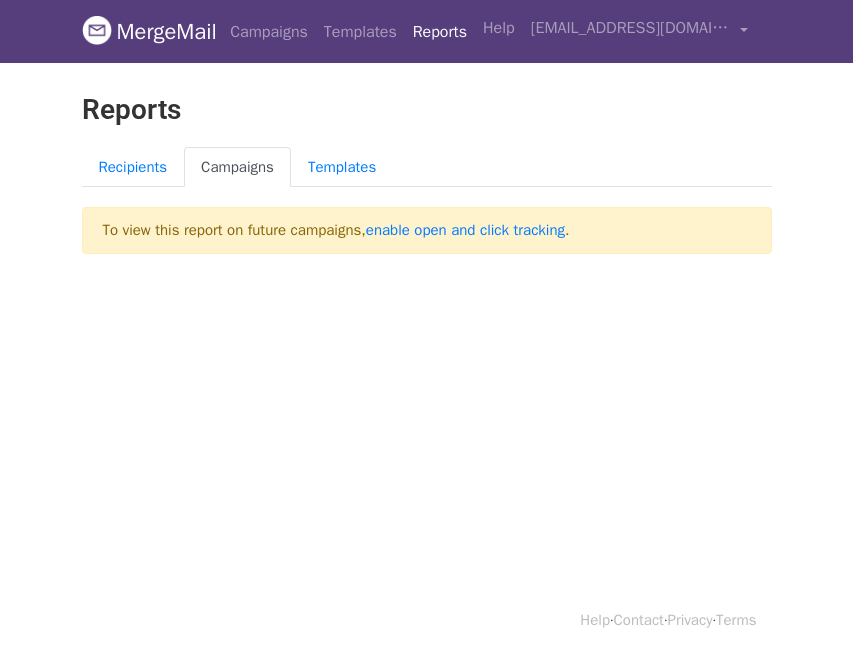 click on "enable open and click tracking" at bounding box center [465, 230] 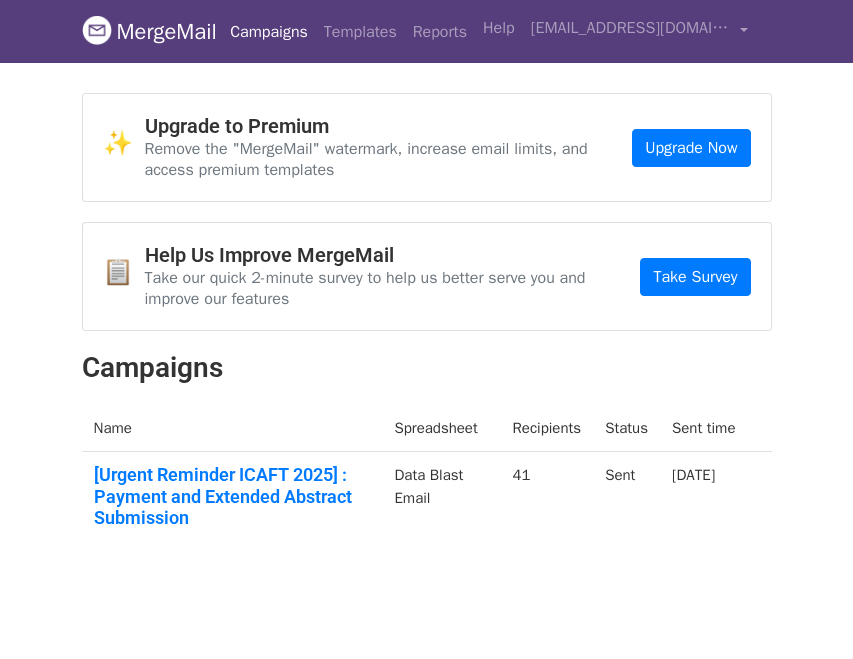 scroll, scrollTop: 0, scrollLeft: 0, axis: both 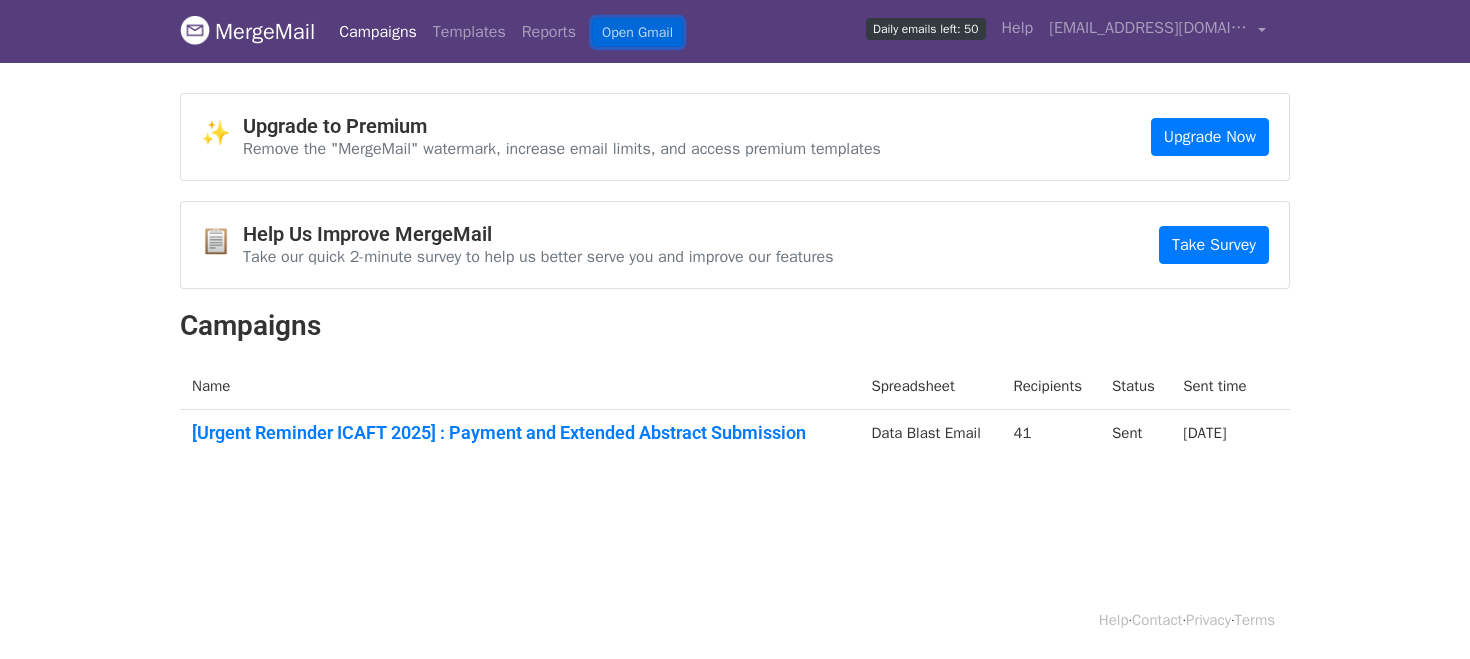click on "Open Gmail" at bounding box center (637, 32) 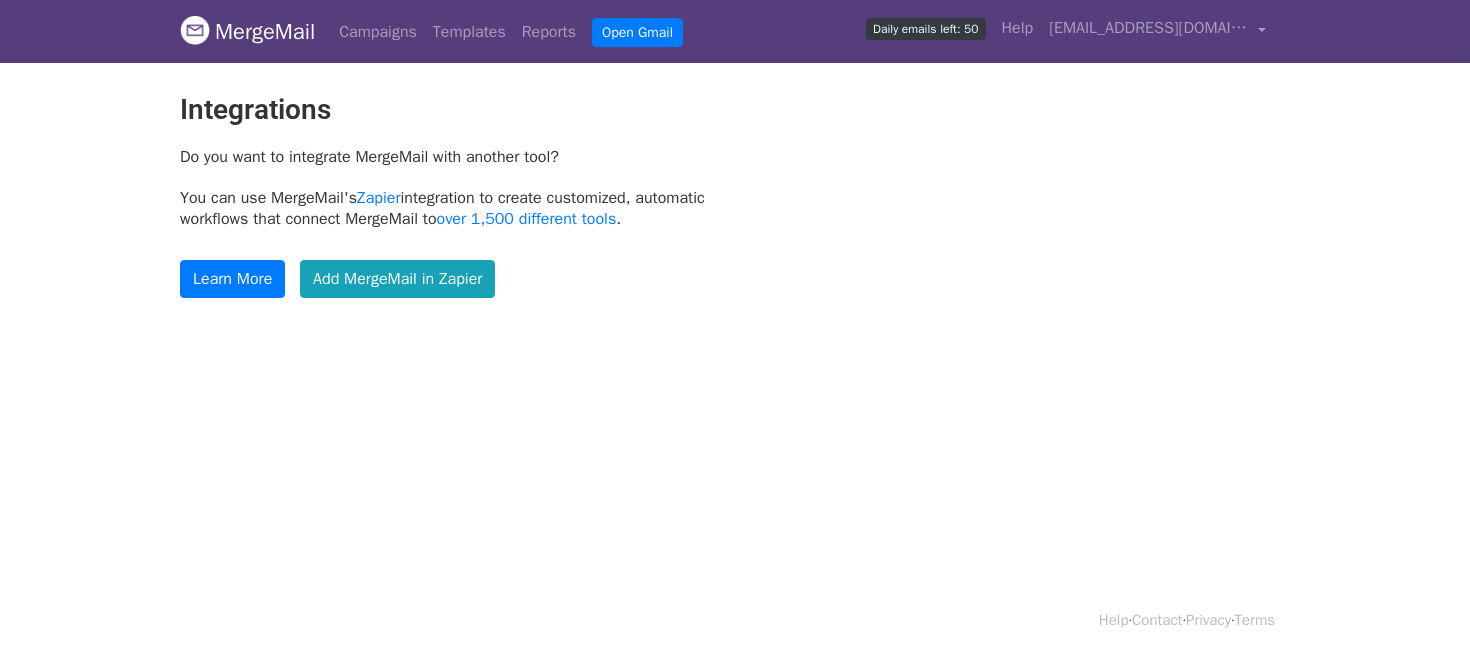 scroll, scrollTop: 0, scrollLeft: 0, axis: both 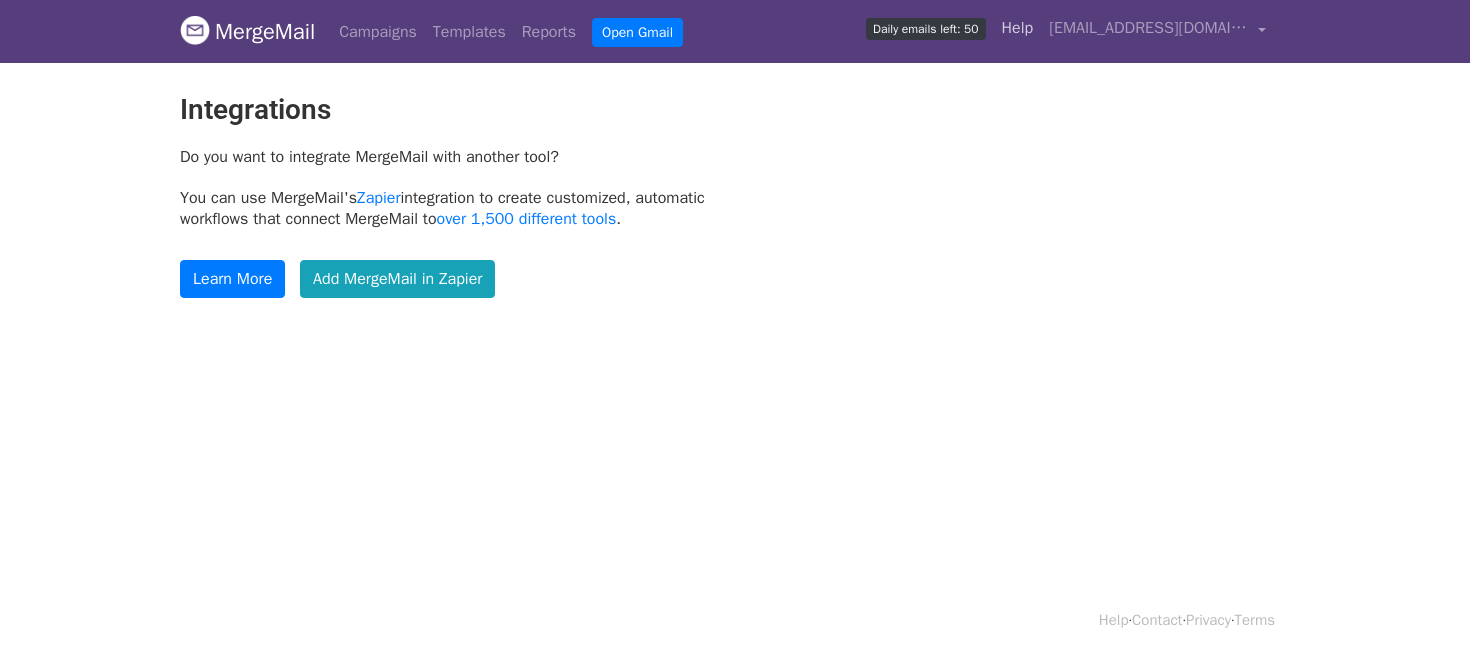 click on "Help" at bounding box center [1018, 28] 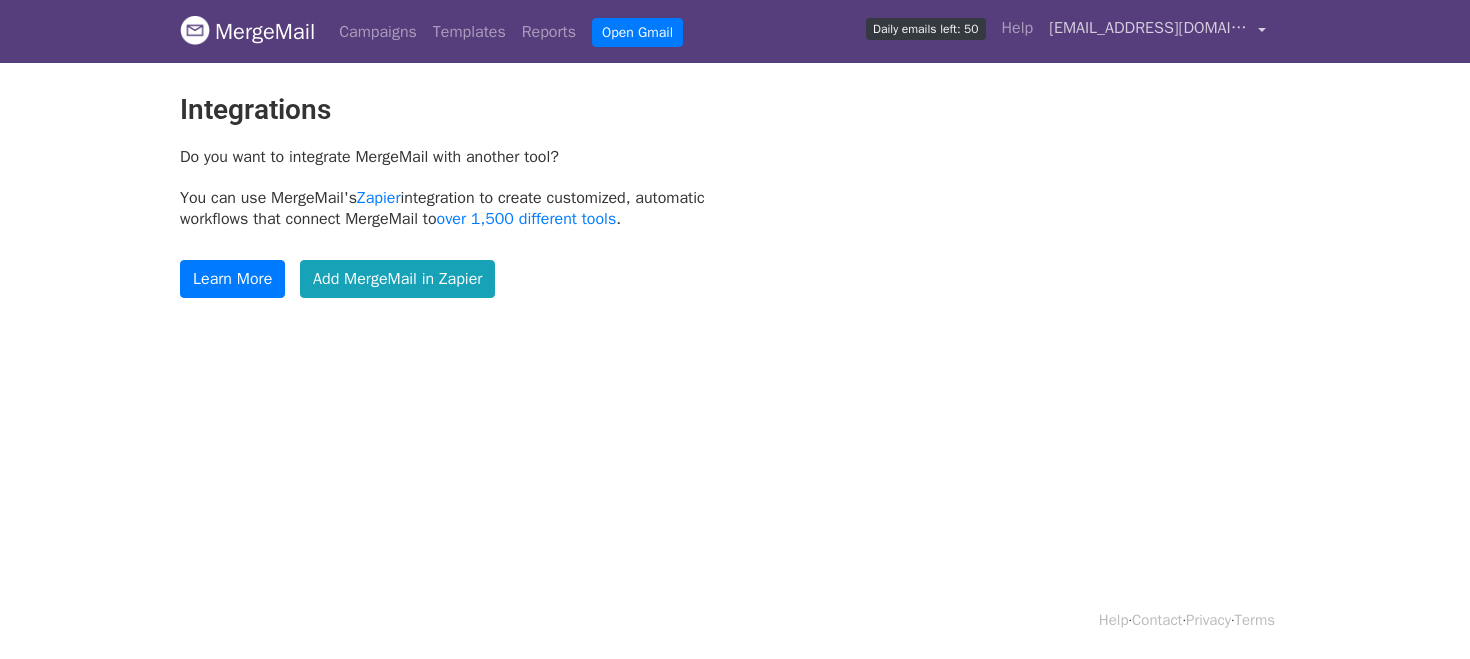 click on "[EMAIL_ADDRESS][DOMAIN_NAME]" at bounding box center (1149, 28) 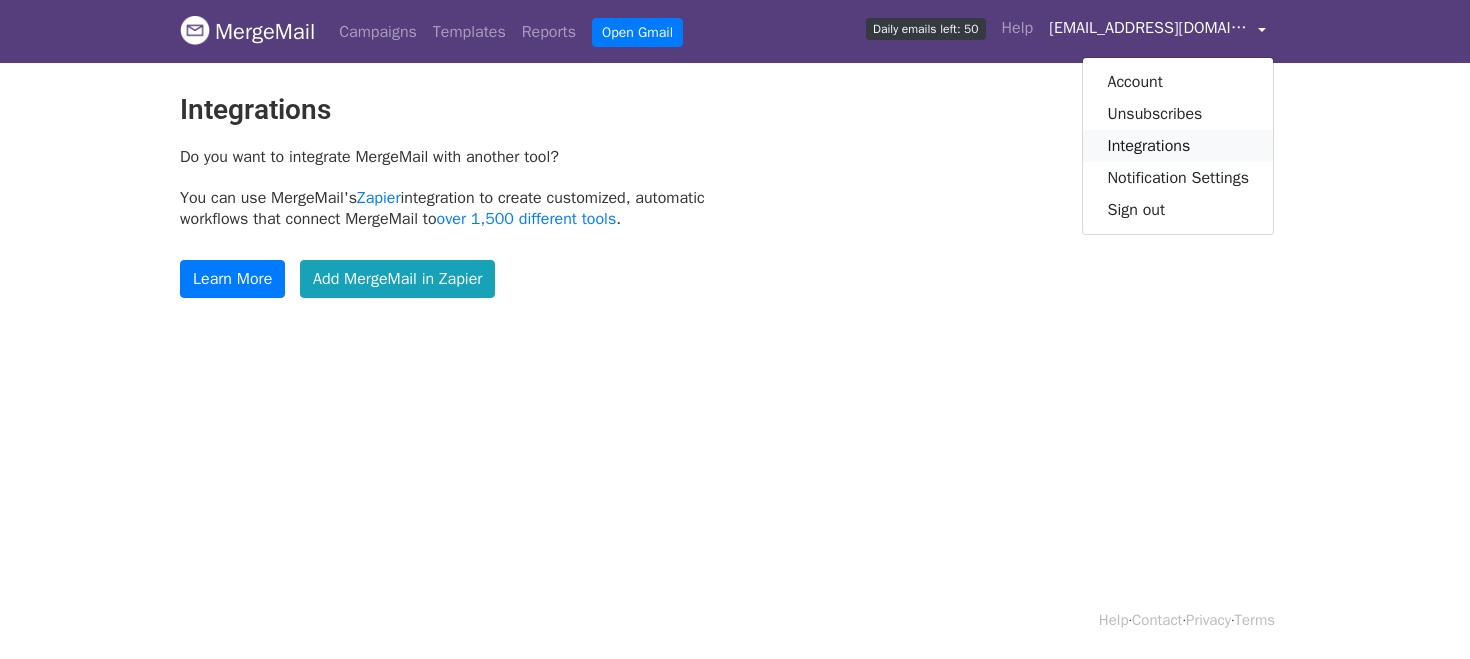 click on "Integrations" at bounding box center [1178, 146] 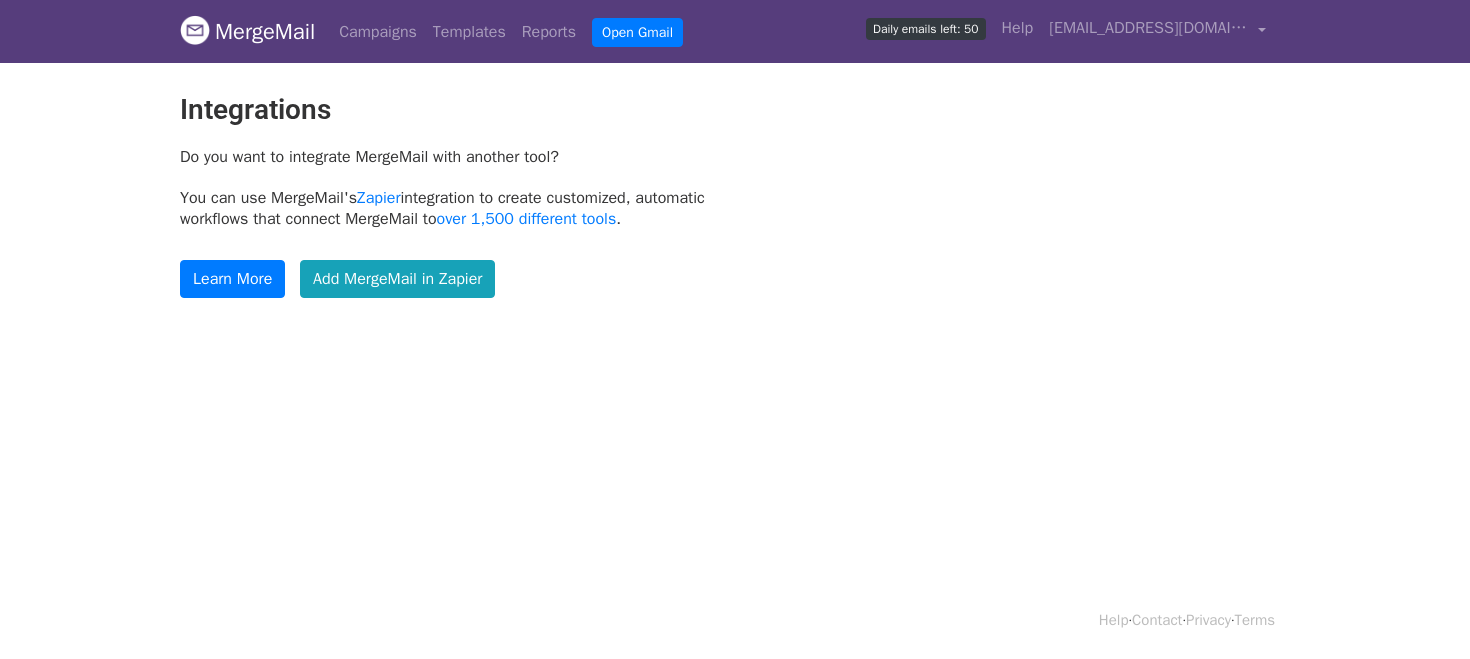 scroll, scrollTop: 0, scrollLeft: 0, axis: both 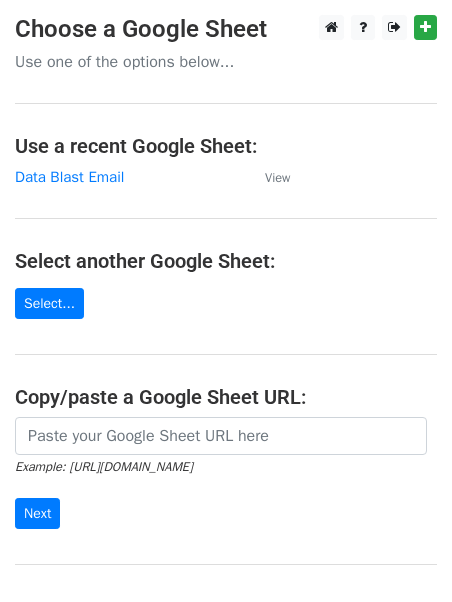 drag, startPoint x: 284, startPoint y: 35, endPoint x: -21, endPoint y: 8, distance: 306.19275 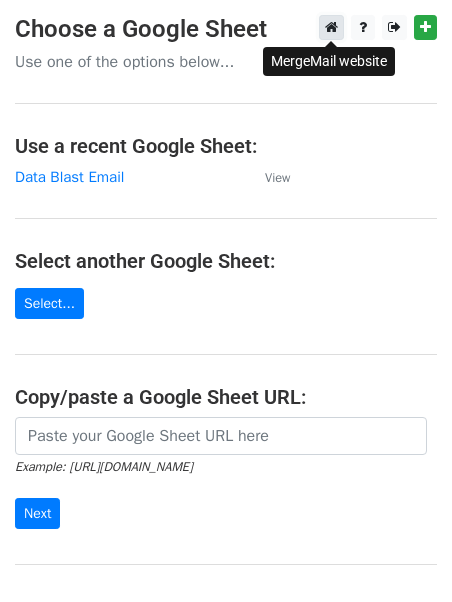click at bounding box center (331, 27) 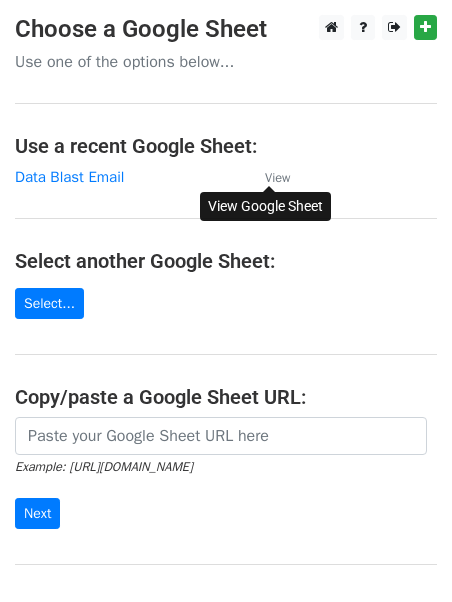 click on "View" at bounding box center (277, 178) 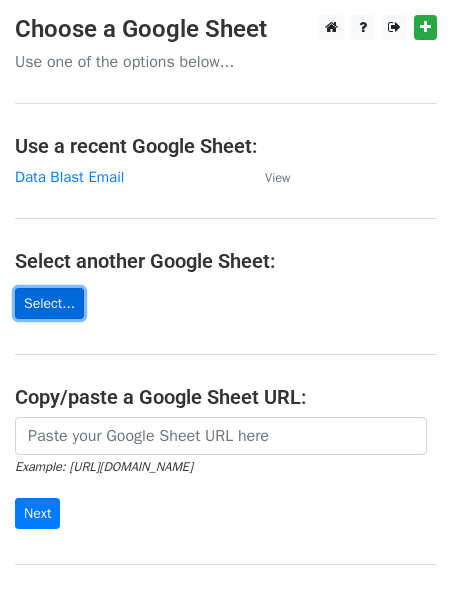 click on "Select..." at bounding box center (49, 303) 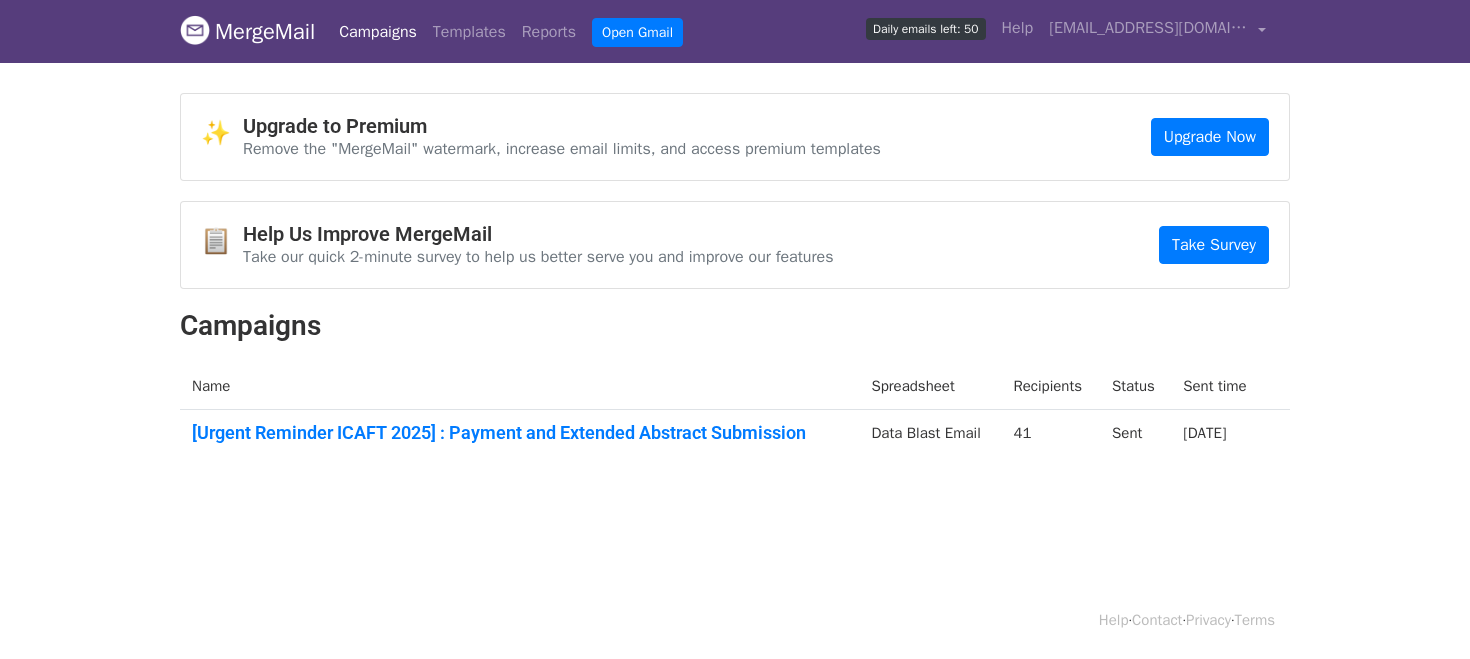 scroll, scrollTop: 0, scrollLeft: 0, axis: both 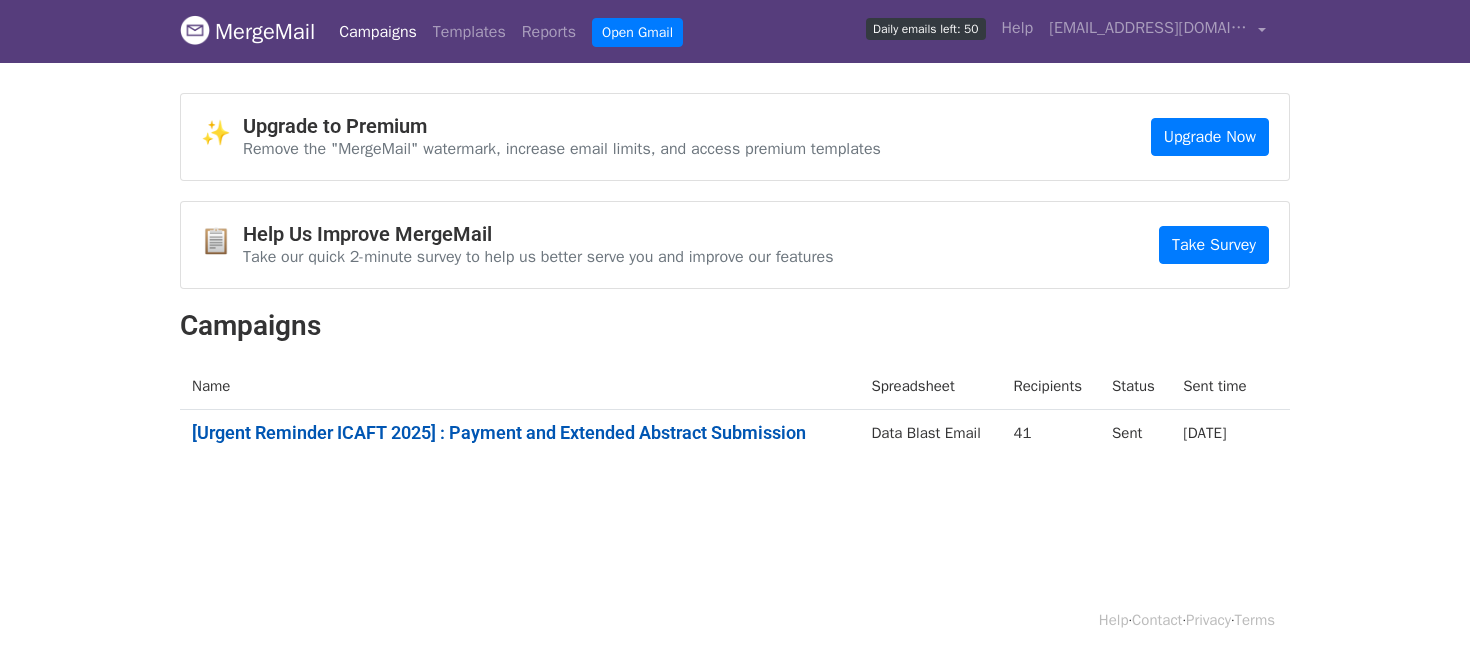click on "[Urgent Reminder ICAFT 2025] : Payment and Extended Abstract Submission" at bounding box center [519, 433] 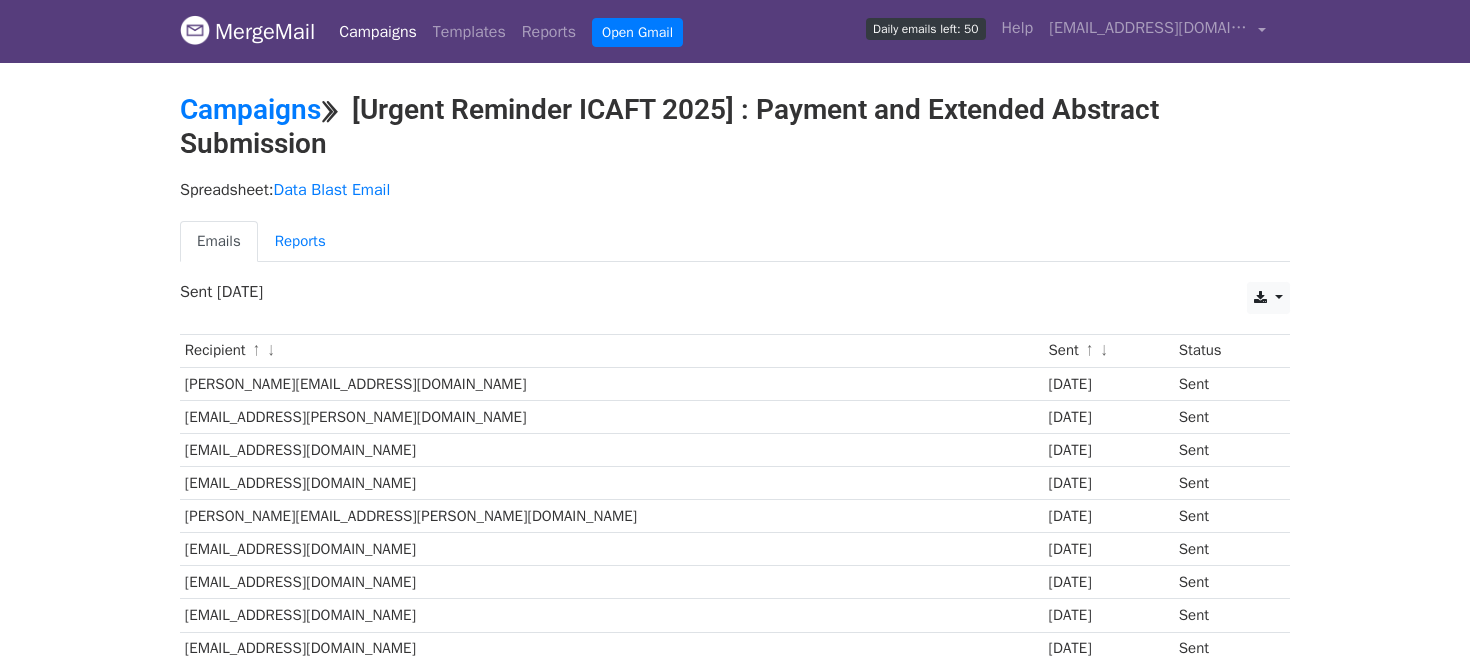 scroll, scrollTop: 0, scrollLeft: 0, axis: both 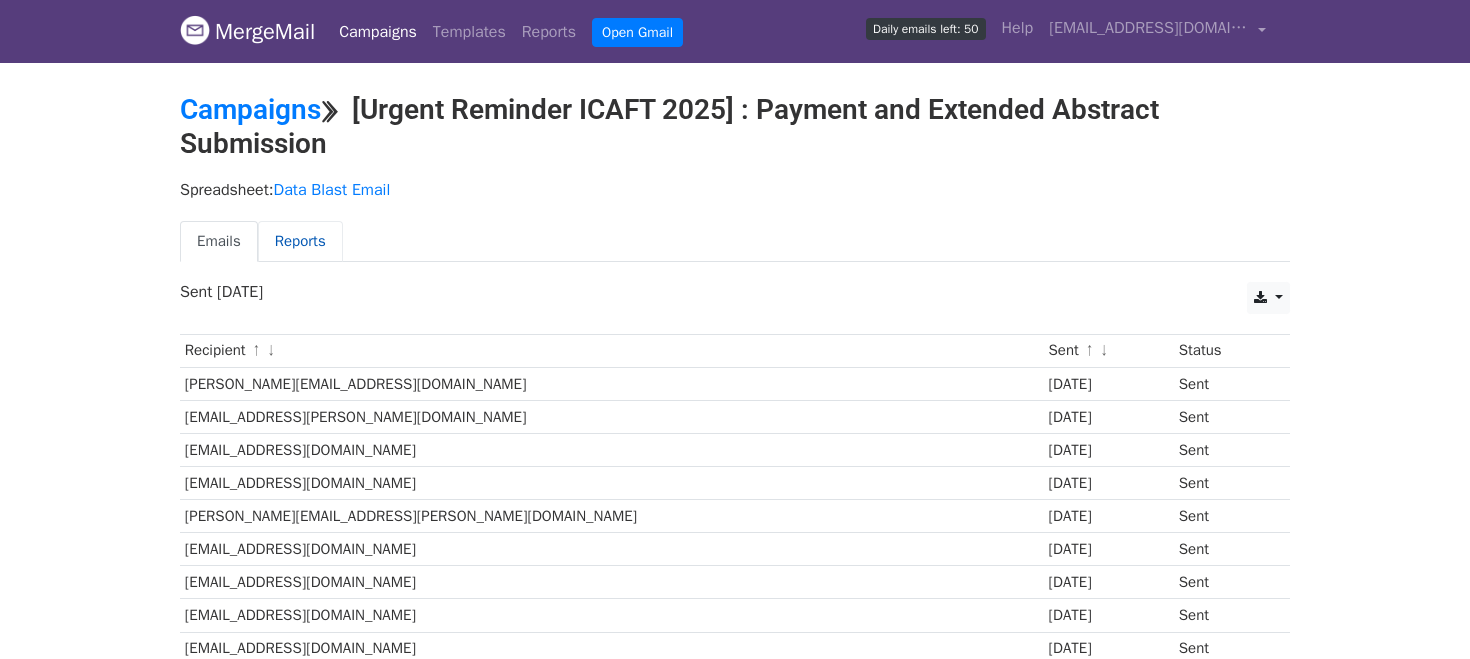 click on "Reports" at bounding box center (300, 241) 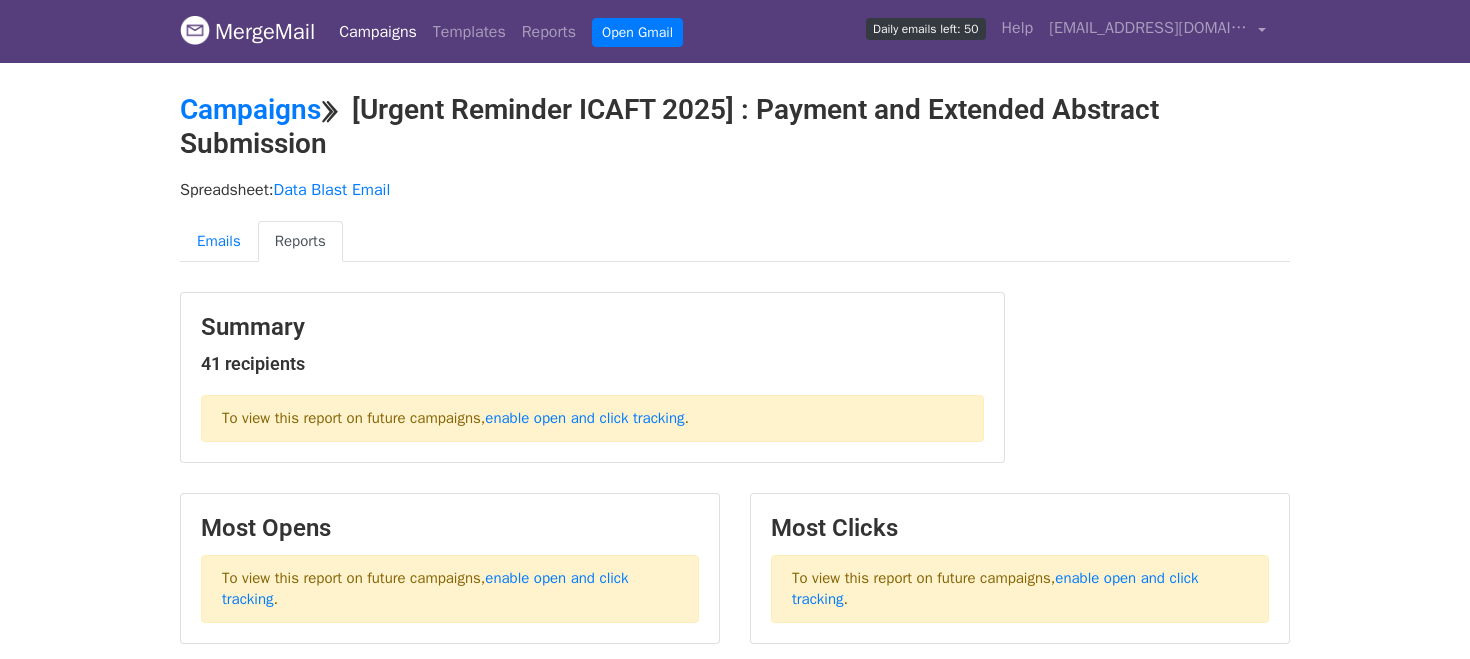 scroll, scrollTop: 0, scrollLeft: 0, axis: both 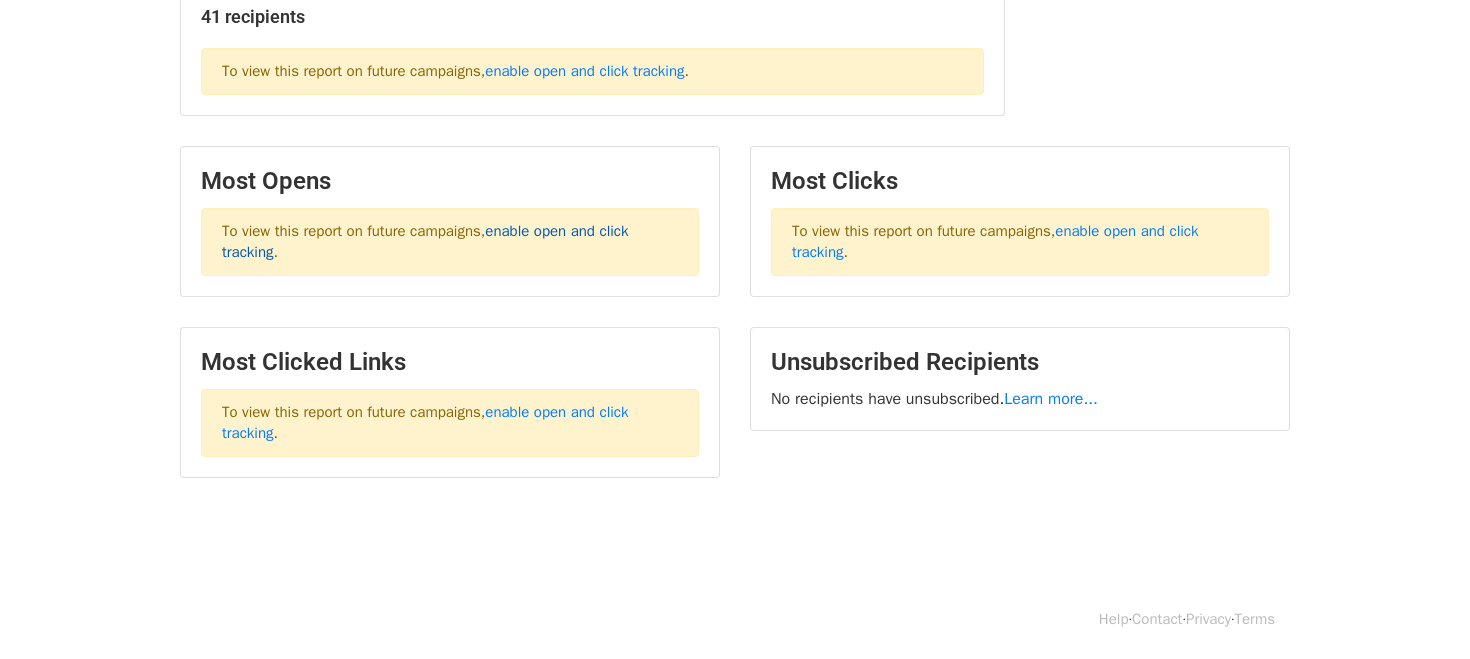 click on "enable open and click tracking" at bounding box center [425, 241] 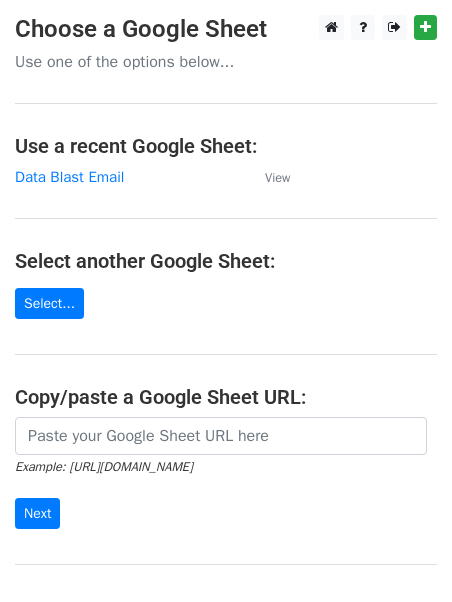 scroll, scrollTop: 0, scrollLeft: 0, axis: both 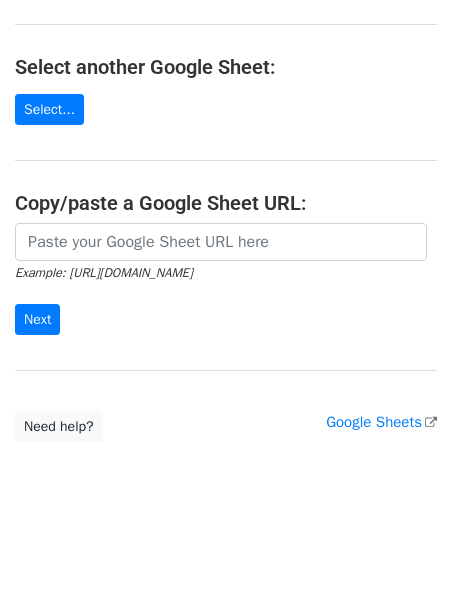 click on "Example:
https://docs.google.com/spreadsheets/d/abc/edit
Next" at bounding box center (226, 279) 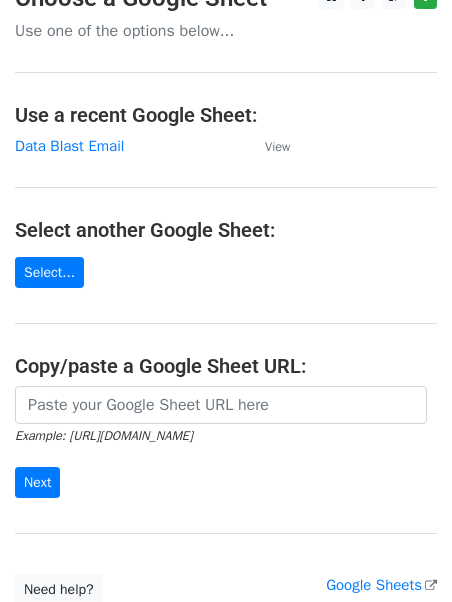 scroll, scrollTop: 0, scrollLeft: 0, axis: both 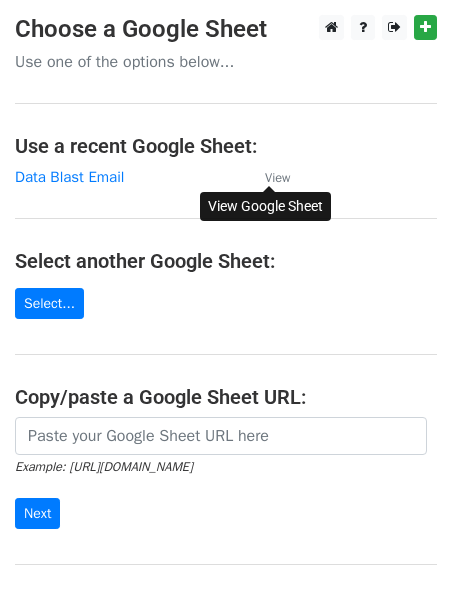 click on "View" at bounding box center [277, 178] 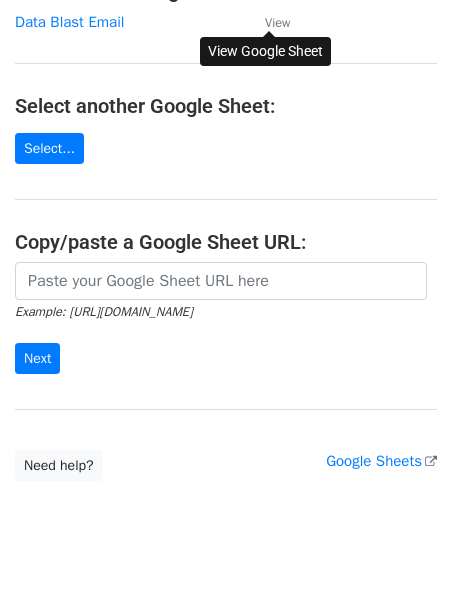 scroll, scrollTop: 194, scrollLeft: 0, axis: vertical 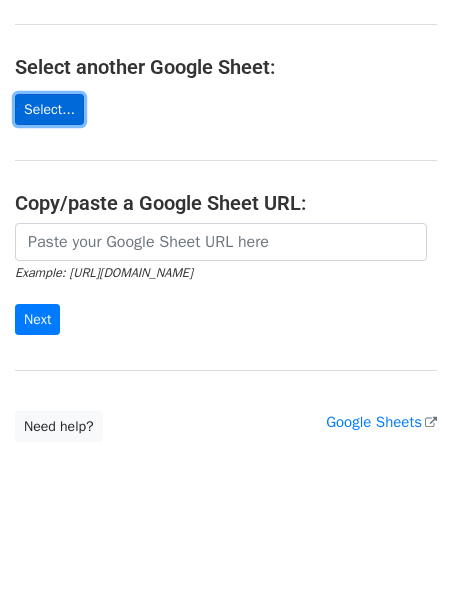click on "Select..." at bounding box center [49, 109] 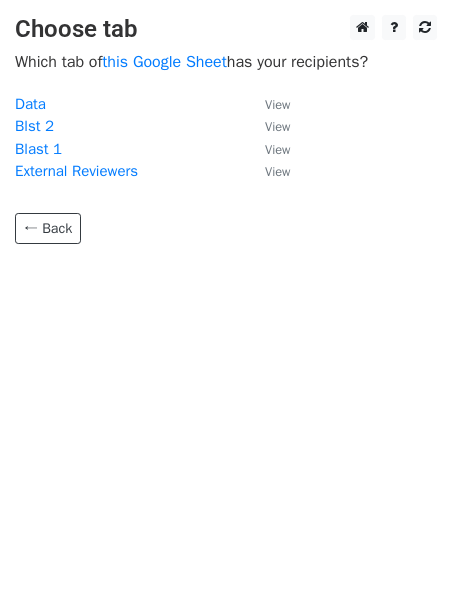 scroll, scrollTop: 0, scrollLeft: 0, axis: both 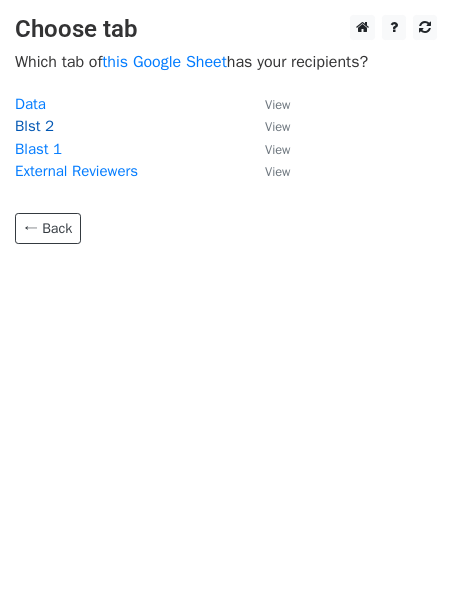 click on "Blst 2" at bounding box center (34, 126) 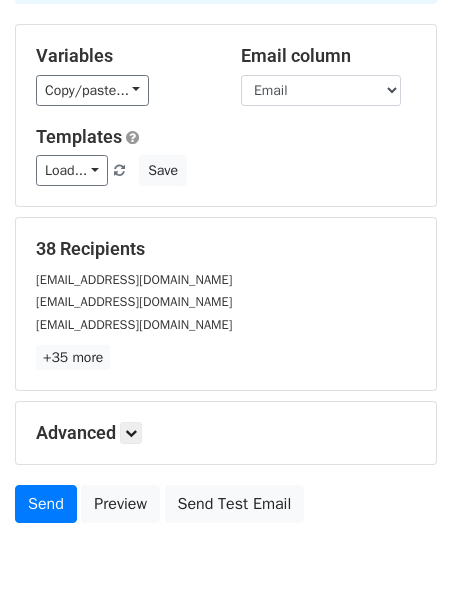 scroll, scrollTop: 175, scrollLeft: 0, axis: vertical 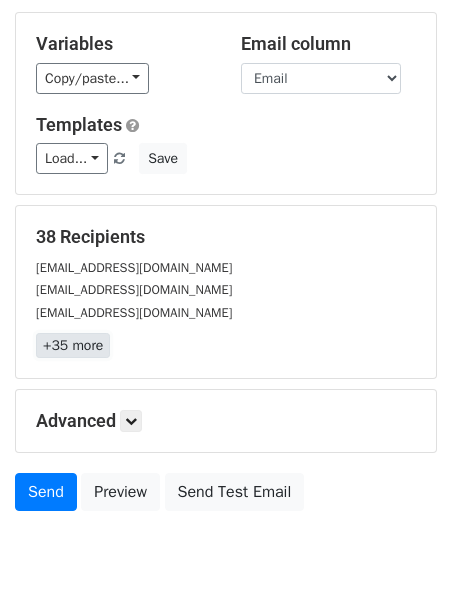 click on "+35 more" at bounding box center (73, 345) 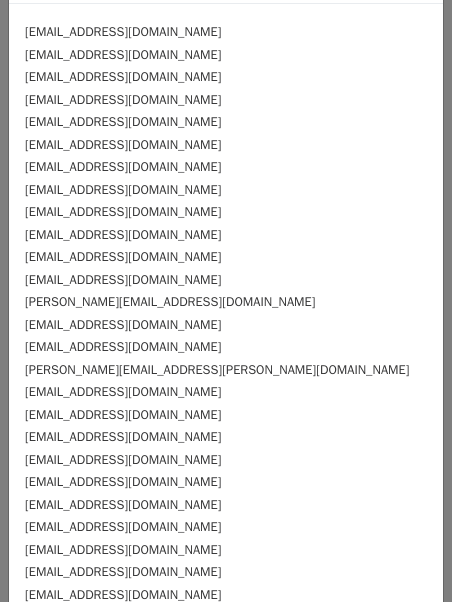scroll, scrollTop: 434, scrollLeft: 0, axis: vertical 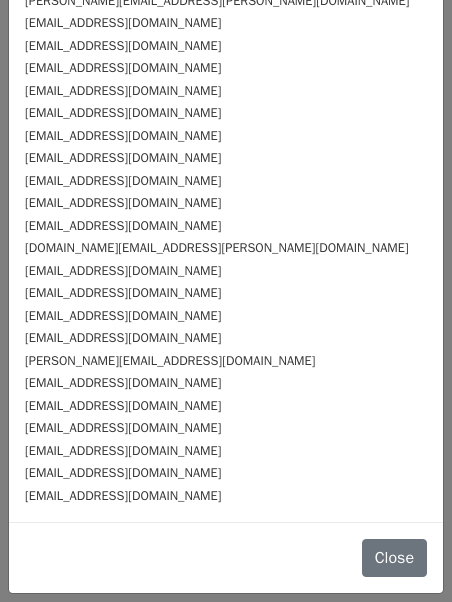 click on "amsal@mardi.gov.my" at bounding box center [226, 382] 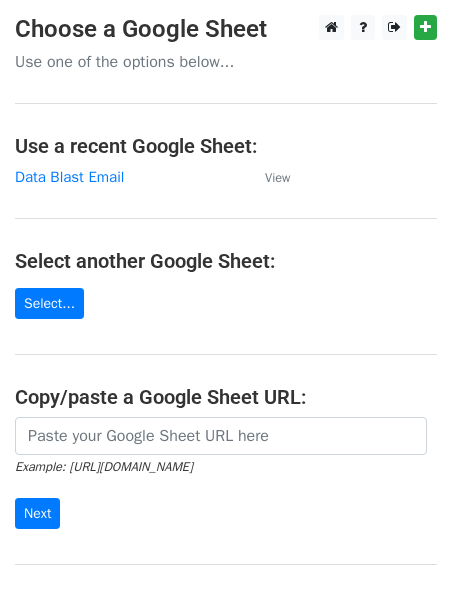 scroll, scrollTop: 0, scrollLeft: 0, axis: both 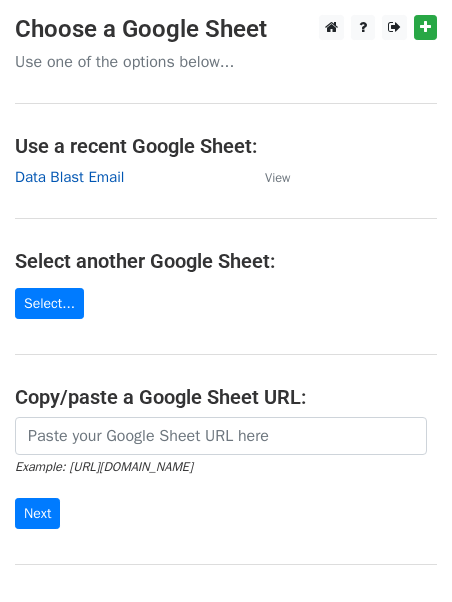 click on "Data Blast Email" at bounding box center [69, 177] 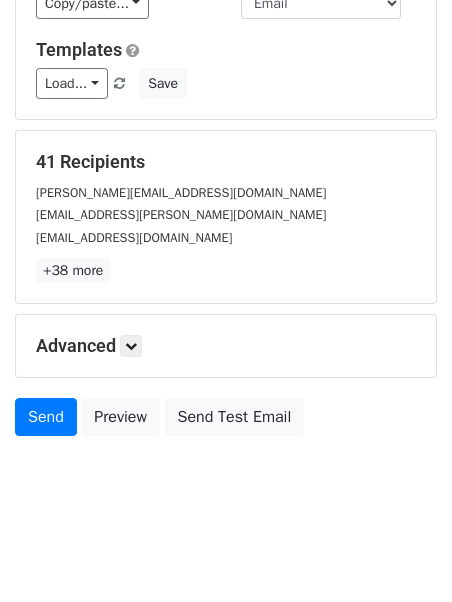 scroll, scrollTop: 254, scrollLeft: 0, axis: vertical 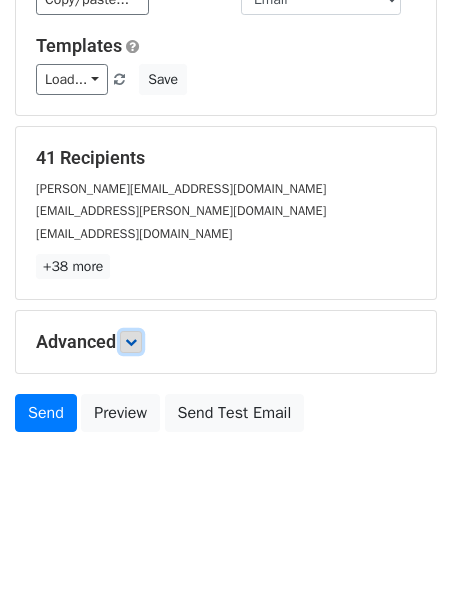 click at bounding box center (131, 342) 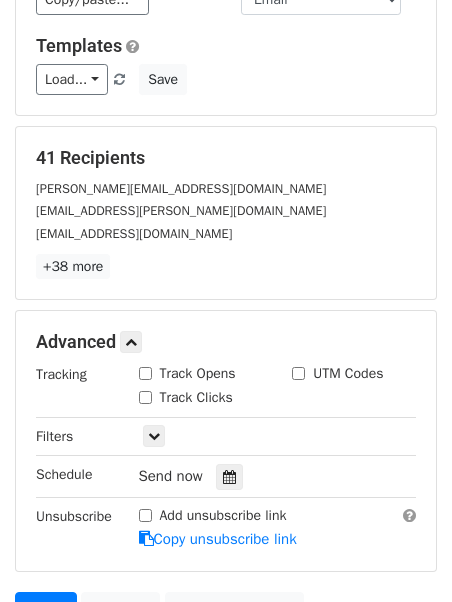 click on "Track Opens" at bounding box center (145, 373) 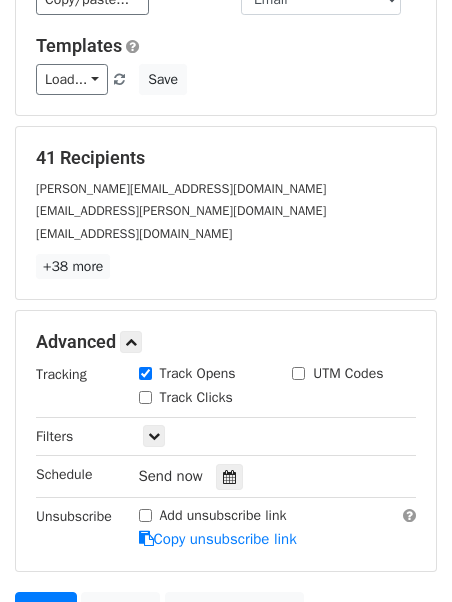 click on "Track Clicks" at bounding box center (145, 397) 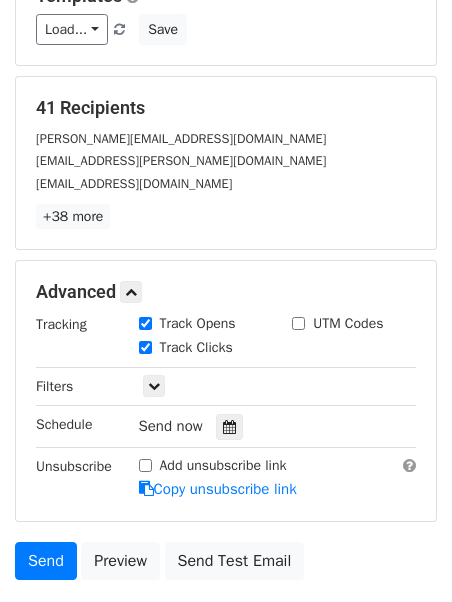 scroll, scrollTop: 450, scrollLeft: 0, axis: vertical 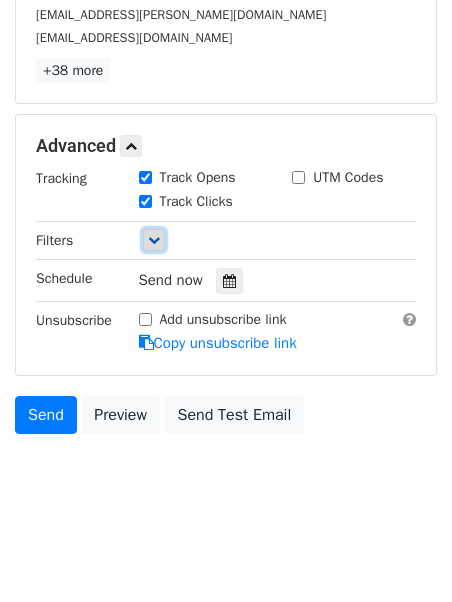 click at bounding box center (154, 240) 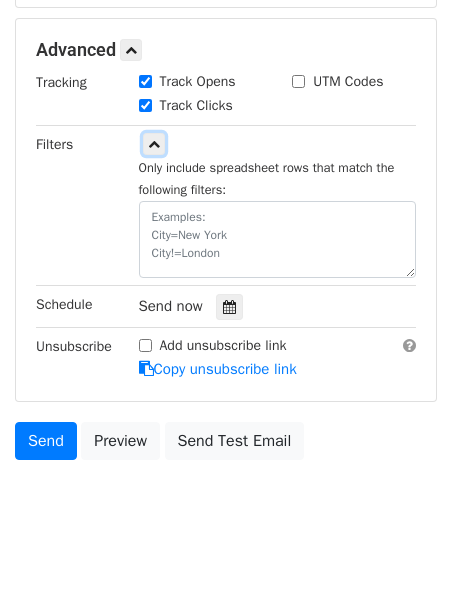 scroll, scrollTop: 572, scrollLeft: 0, axis: vertical 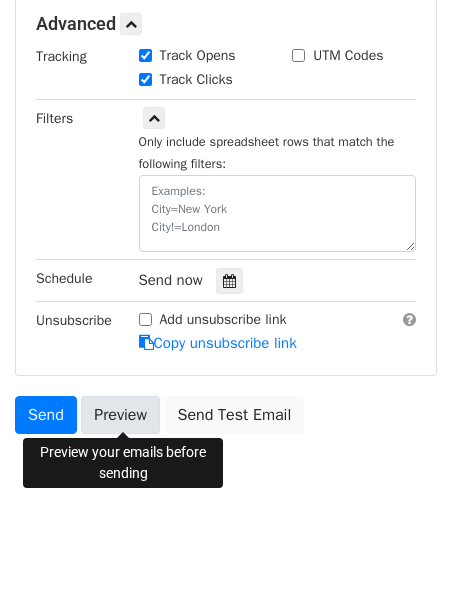 click on "Preview" at bounding box center (120, 415) 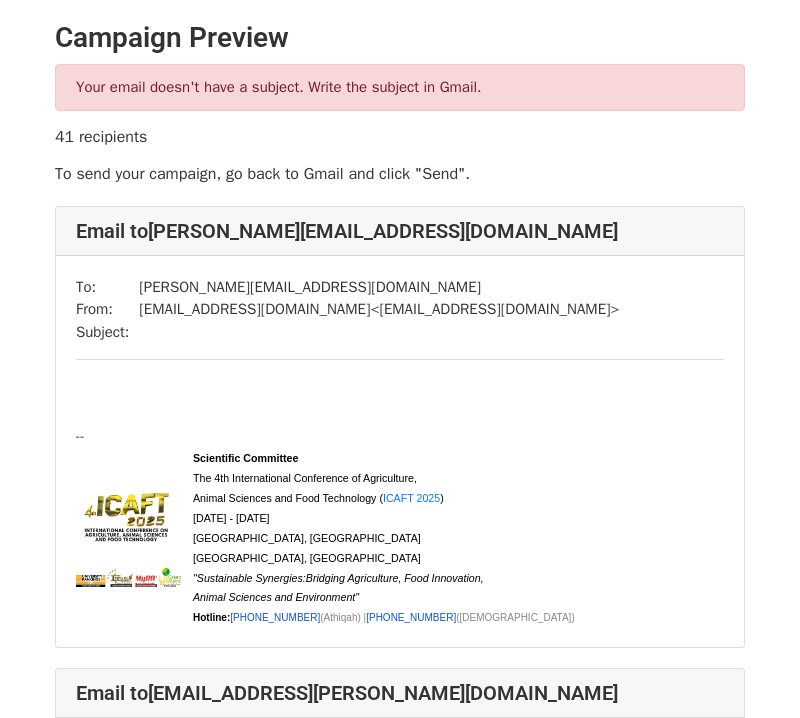 scroll, scrollTop: 36, scrollLeft: 0, axis: vertical 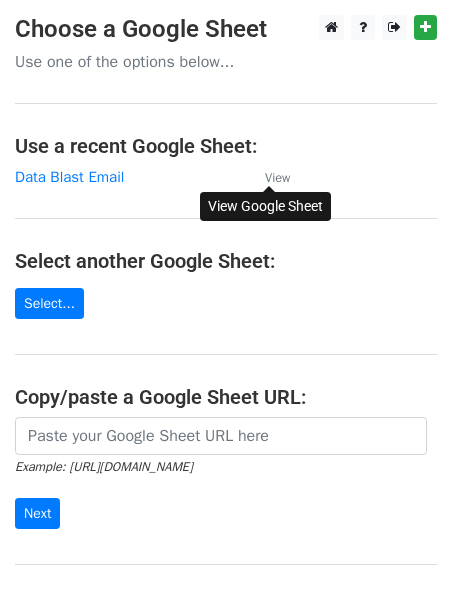 click on "View" at bounding box center (277, 178) 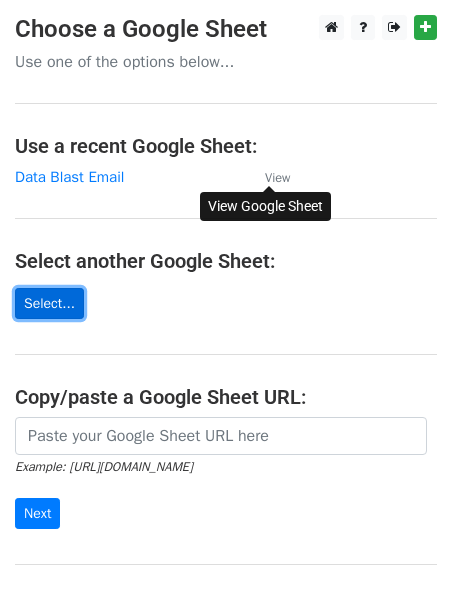 click on "Select..." at bounding box center (49, 303) 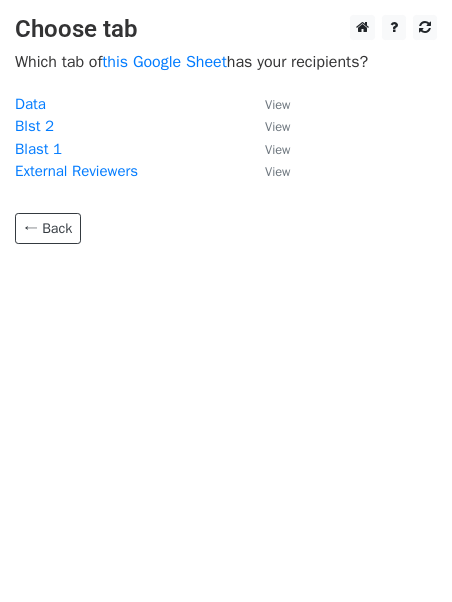 scroll, scrollTop: 0, scrollLeft: 0, axis: both 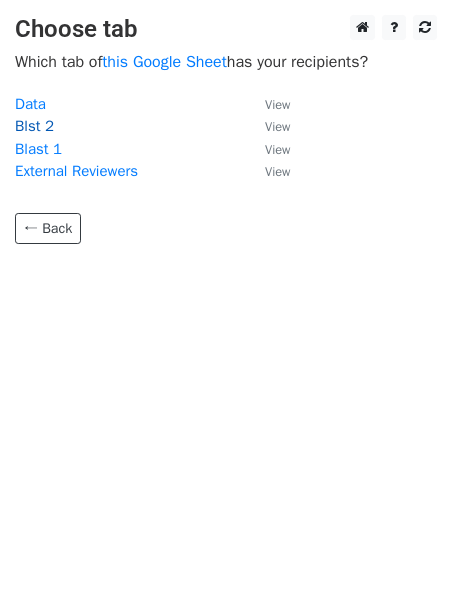click on "Blst 2" at bounding box center [34, 126] 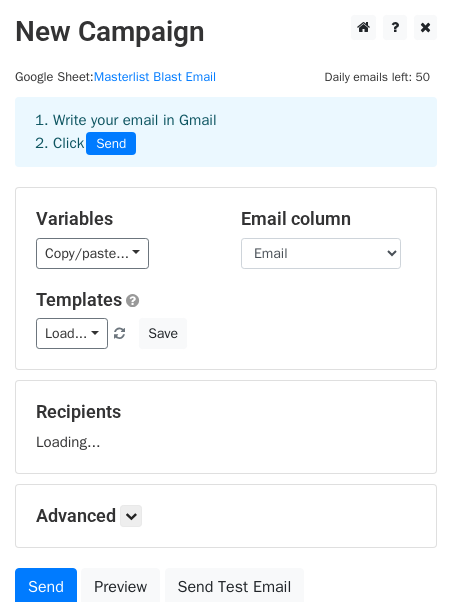 scroll, scrollTop: 0, scrollLeft: 0, axis: both 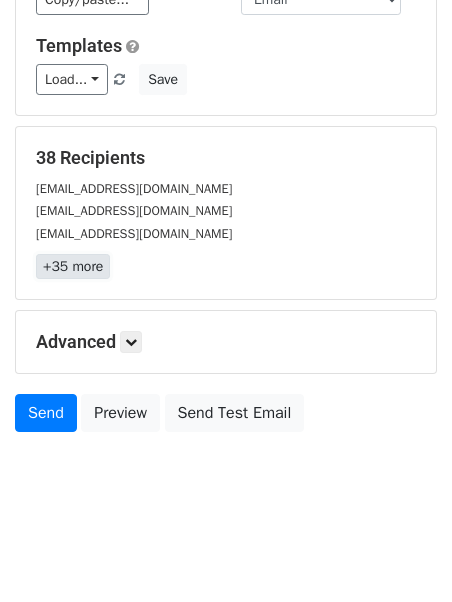 click on "+35 more" at bounding box center (73, 266) 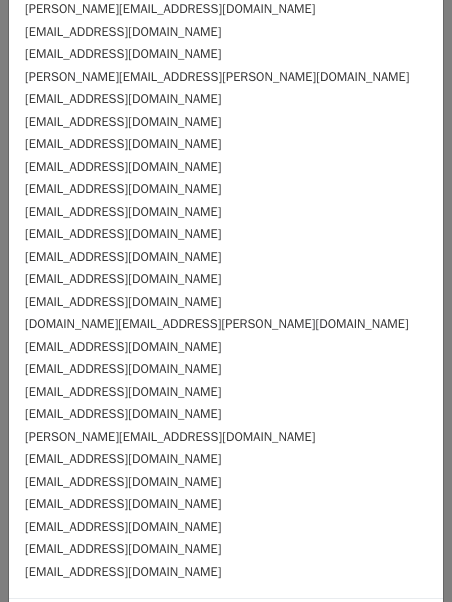 scroll, scrollTop: 434, scrollLeft: 0, axis: vertical 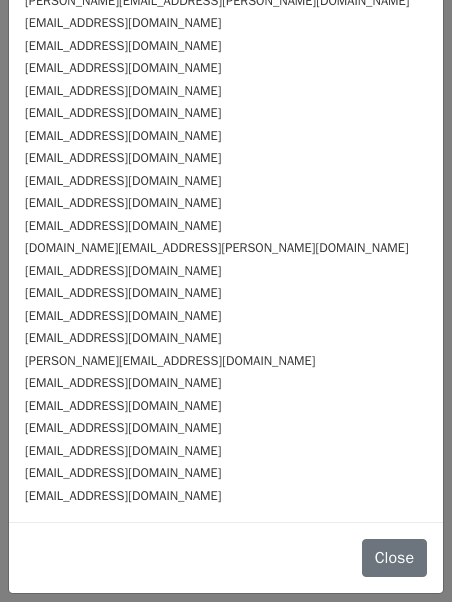 click on "farah@frim.gov.my" at bounding box center [226, 292] 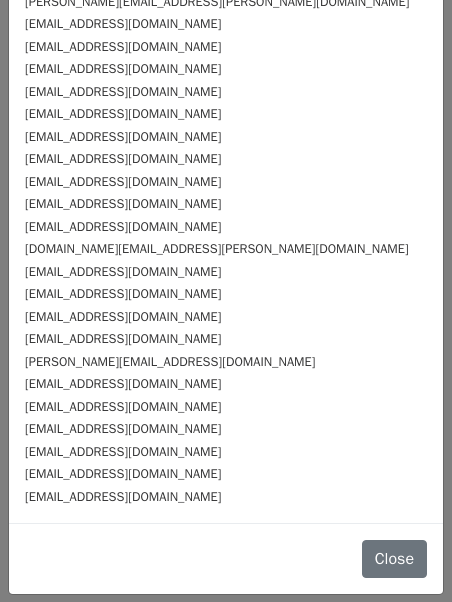 scroll, scrollTop: 434, scrollLeft: 0, axis: vertical 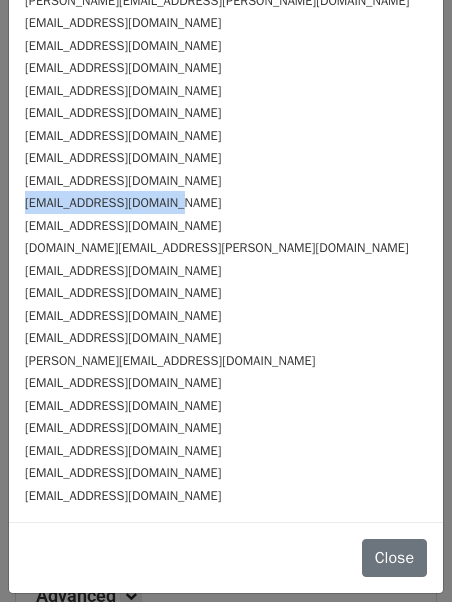 drag, startPoint x: 326, startPoint y: 190, endPoint x: 237, endPoint y: 35, distance: 178.73444 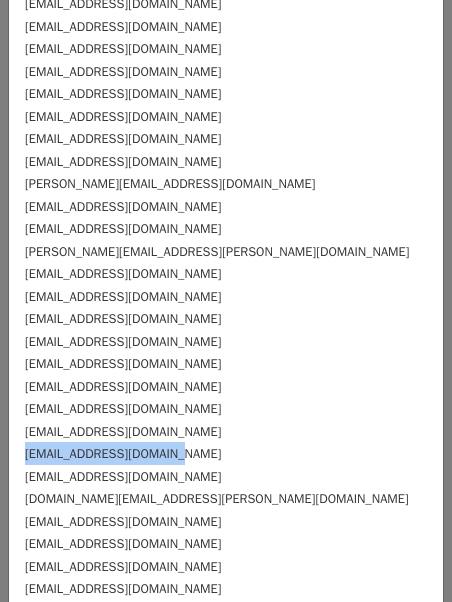 scroll, scrollTop: 434, scrollLeft: 0, axis: vertical 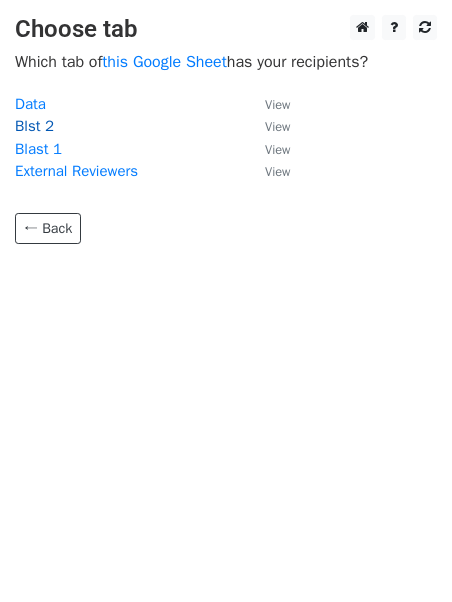 click on "Blst 2" at bounding box center (34, 126) 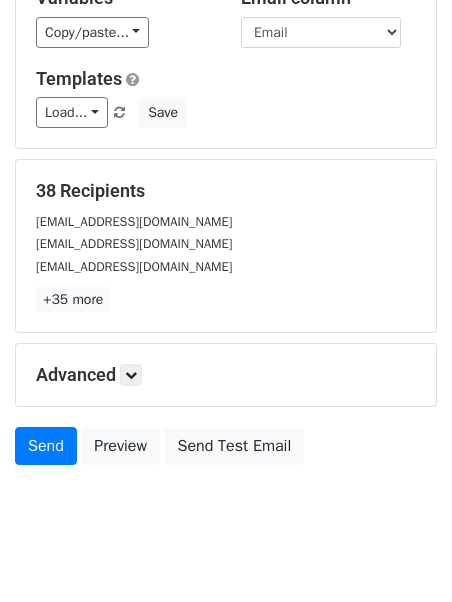 scroll, scrollTop: 242, scrollLeft: 0, axis: vertical 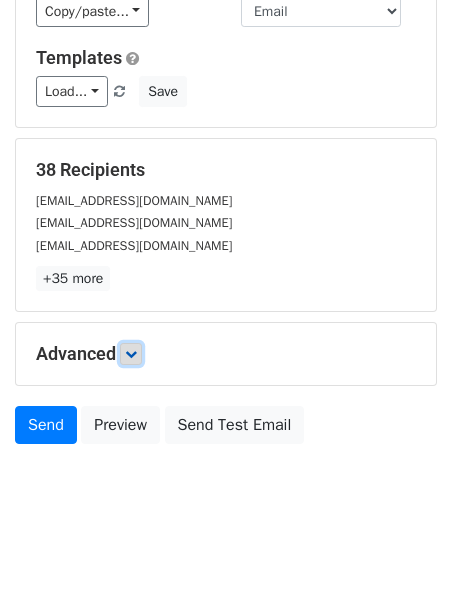click at bounding box center [131, 354] 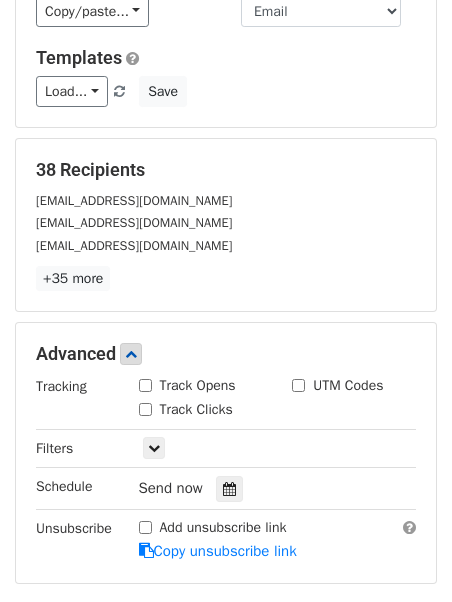 click on "Track Opens" at bounding box center (187, 385) 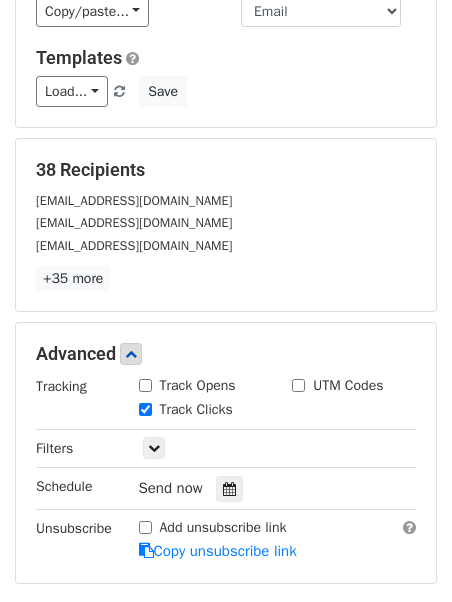 click on "Track Opens" at bounding box center [145, 385] 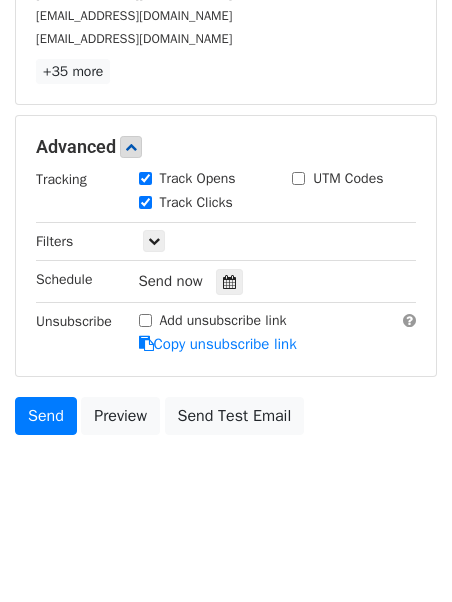 scroll, scrollTop: 450, scrollLeft: 0, axis: vertical 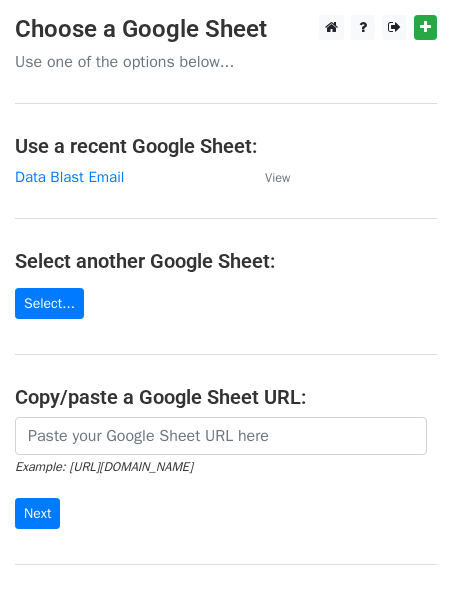 click on "View" at bounding box center (267, 177) 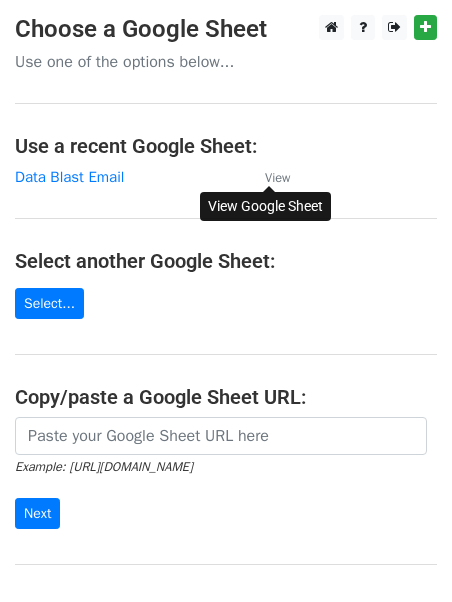 click on "View" at bounding box center [277, 178] 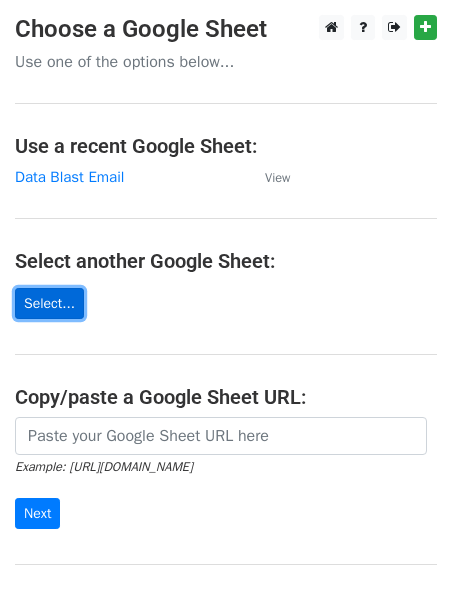 click on "Select..." at bounding box center (49, 303) 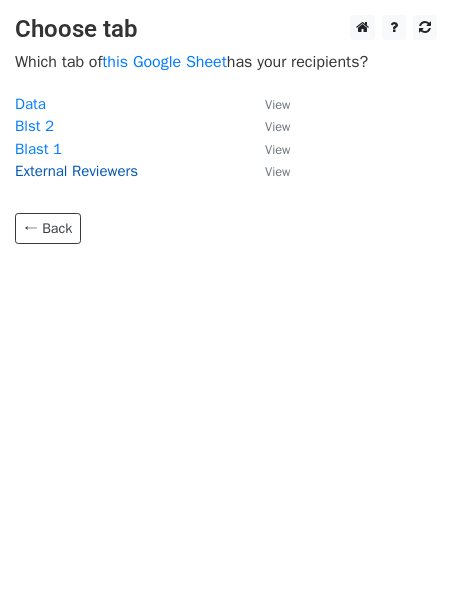 scroll, scrollTop: 0, scrollLeft: 0, axis: both 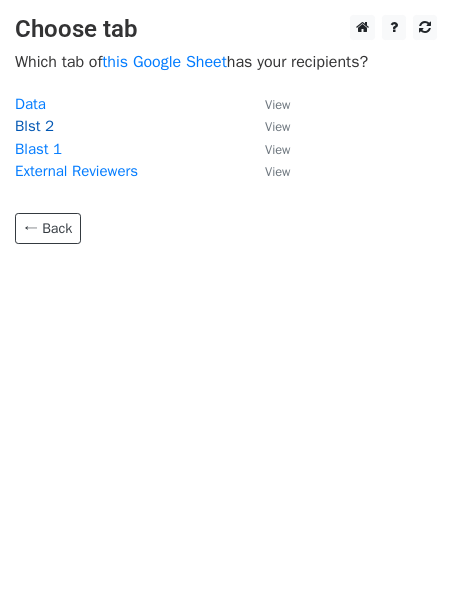 click on "Blst 2" at bounding box center (34, 126) 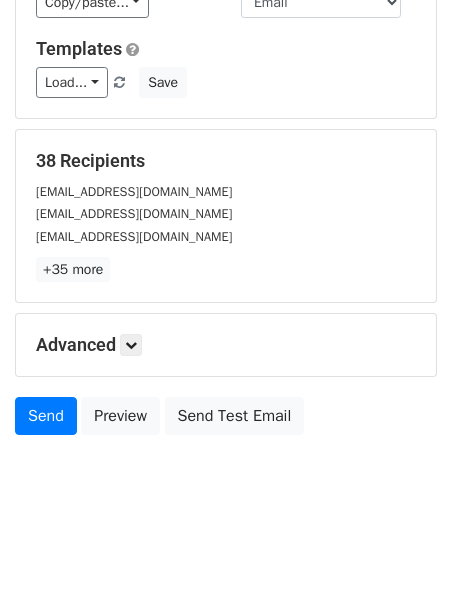 scroll, scrollTop: 250, scrollLeft: 0, axis: vertical 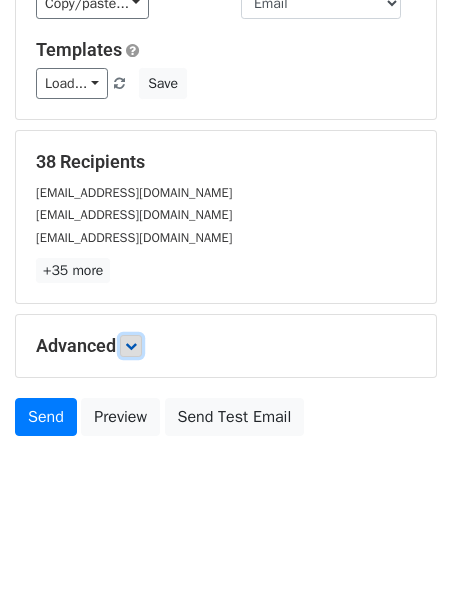 click at bounding box center (131, 346) 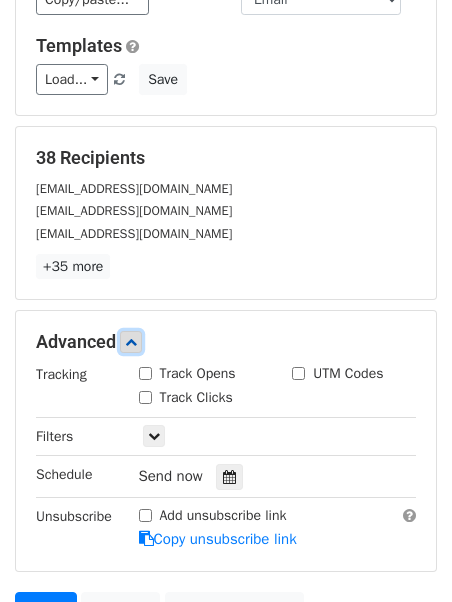 scroll, scrollTop: 254, scrollLeft: 0, axis: vertical 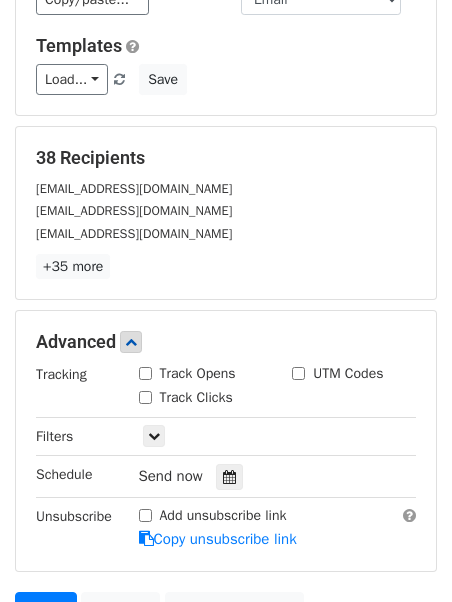 click on "Track Opens" at bounding box center (145, 373) 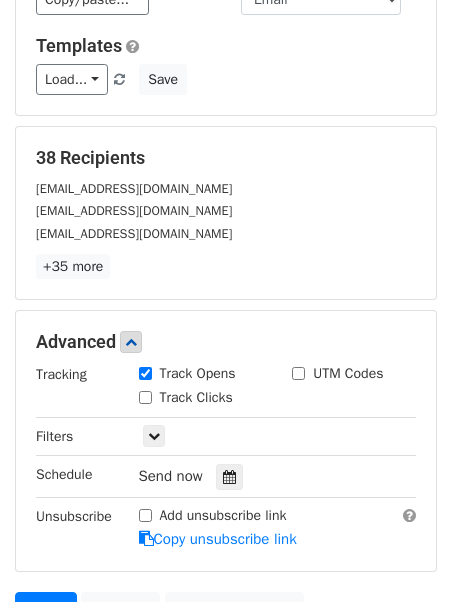 click on "Track Clicks" at bounding box center [145, 397] 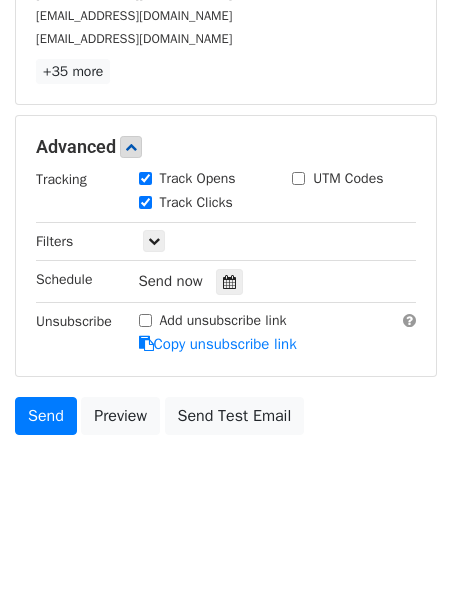 scroll, scrollTop: 450, scrollLeft: 0, axis: vertical 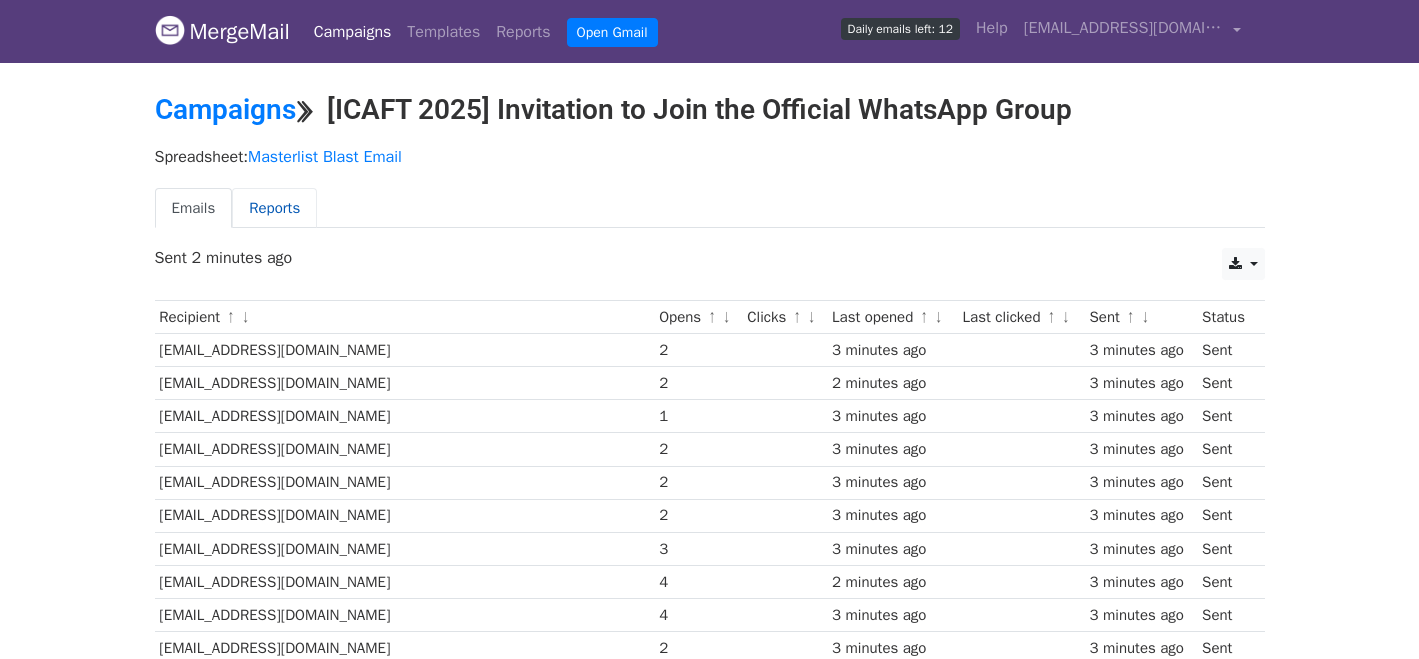 click on "Reports" at bounding box center (274, 208) 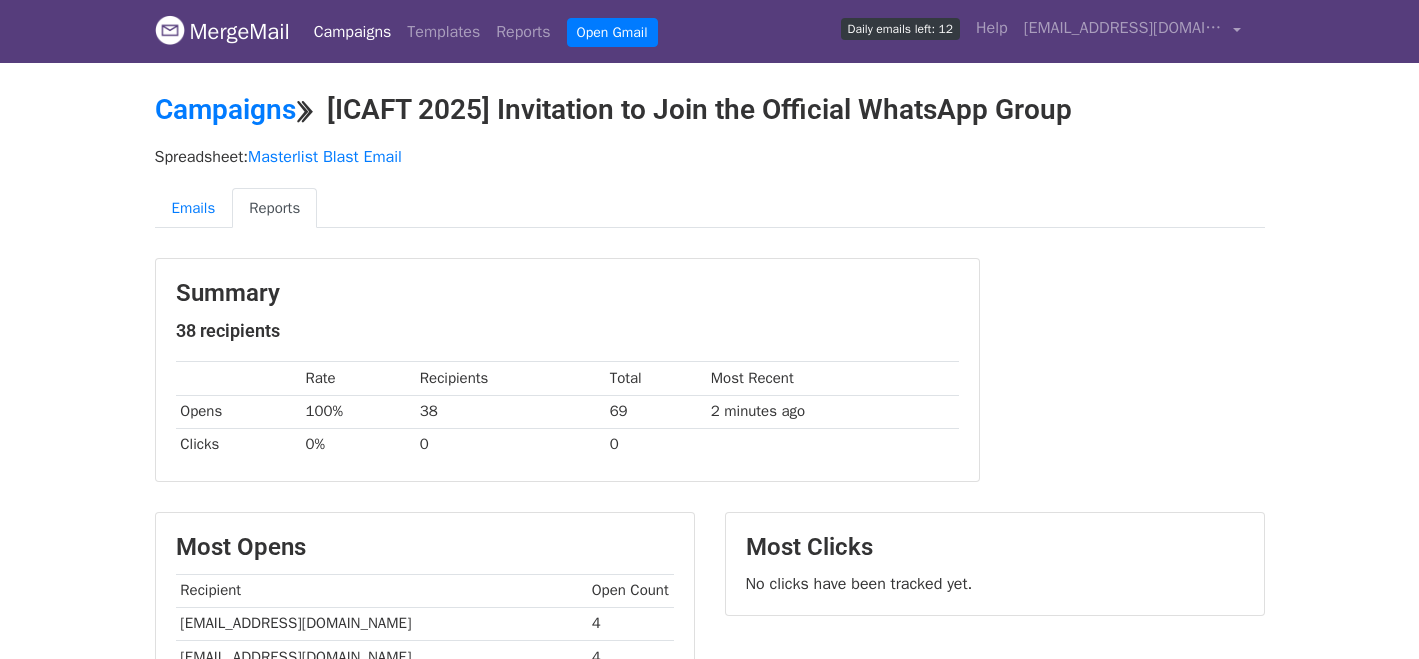 scroll, scrollTop: 0, scrollLeft: 0, axis: both 